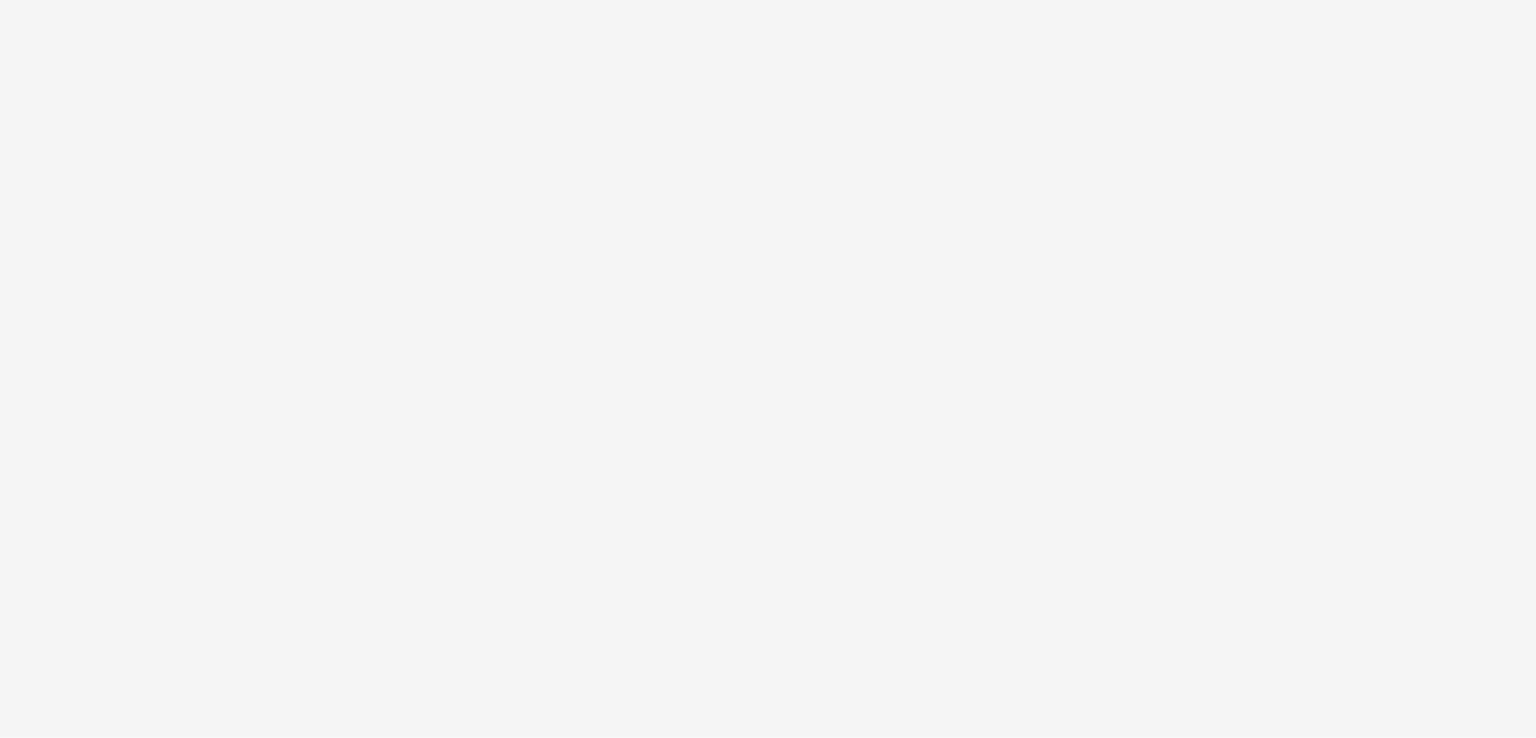 scroll, scrollTop: 0, scrollLeft: 0, axis: both 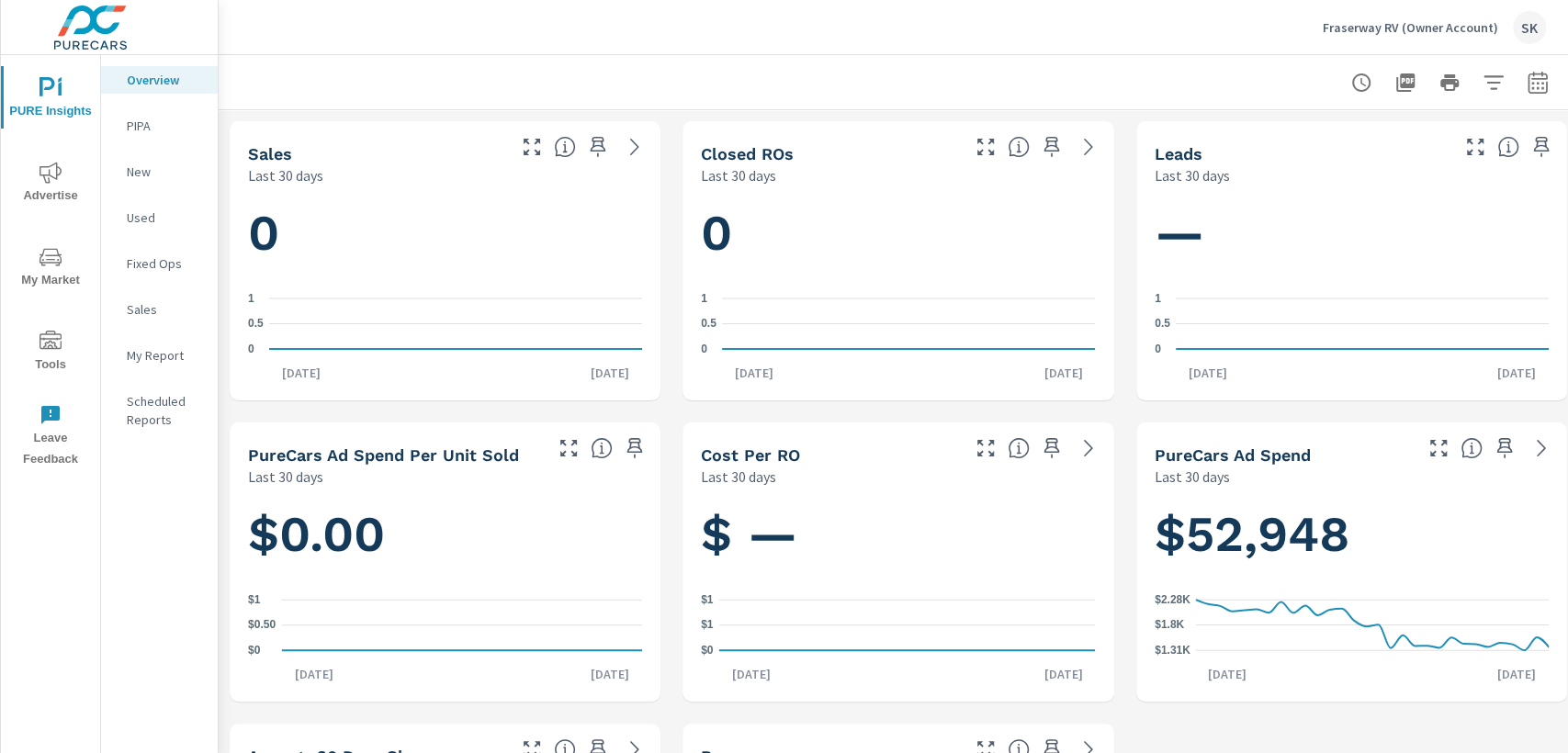click on "Advertise" at bounding box center [51, 184] 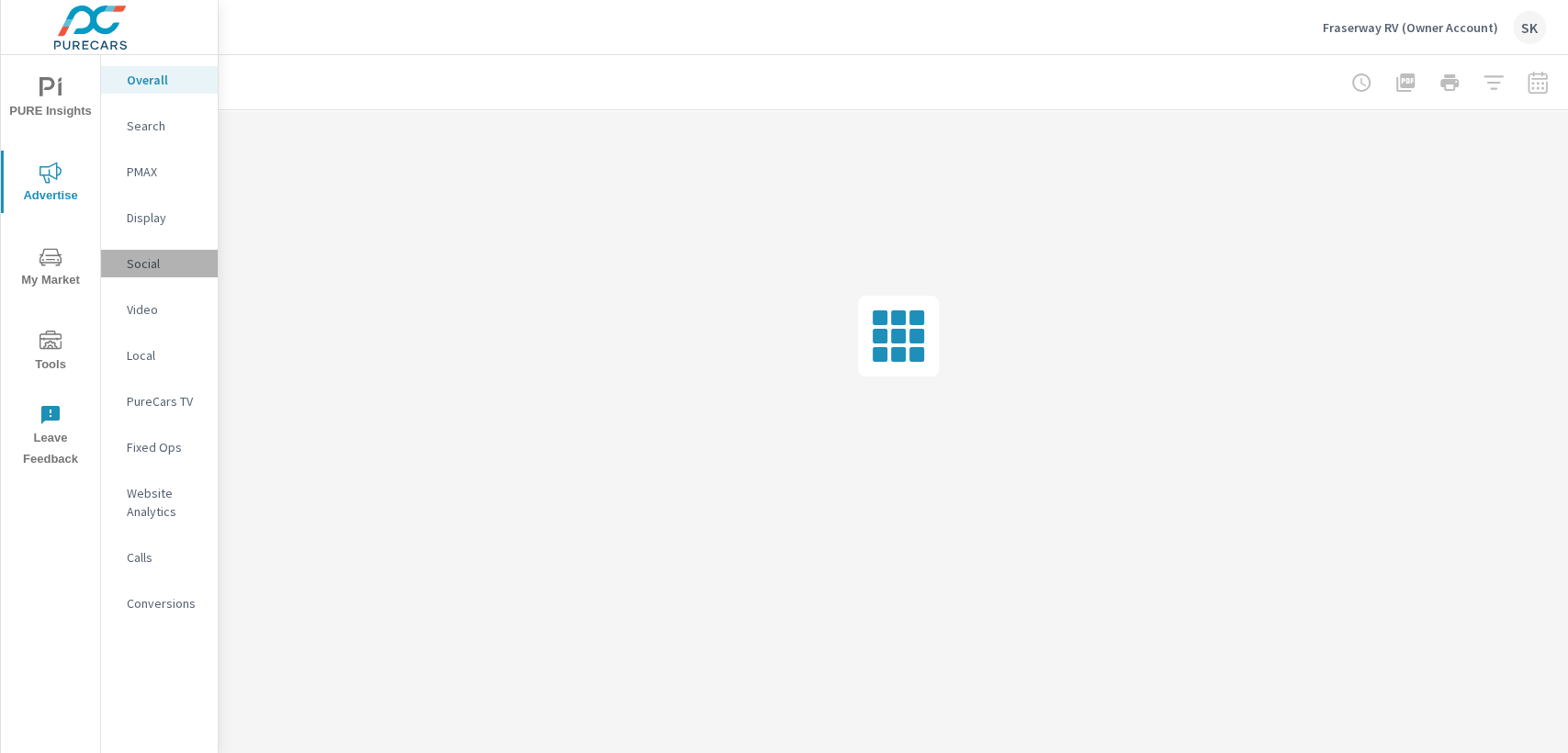 click on "Social" at bounding box center (164, 264) 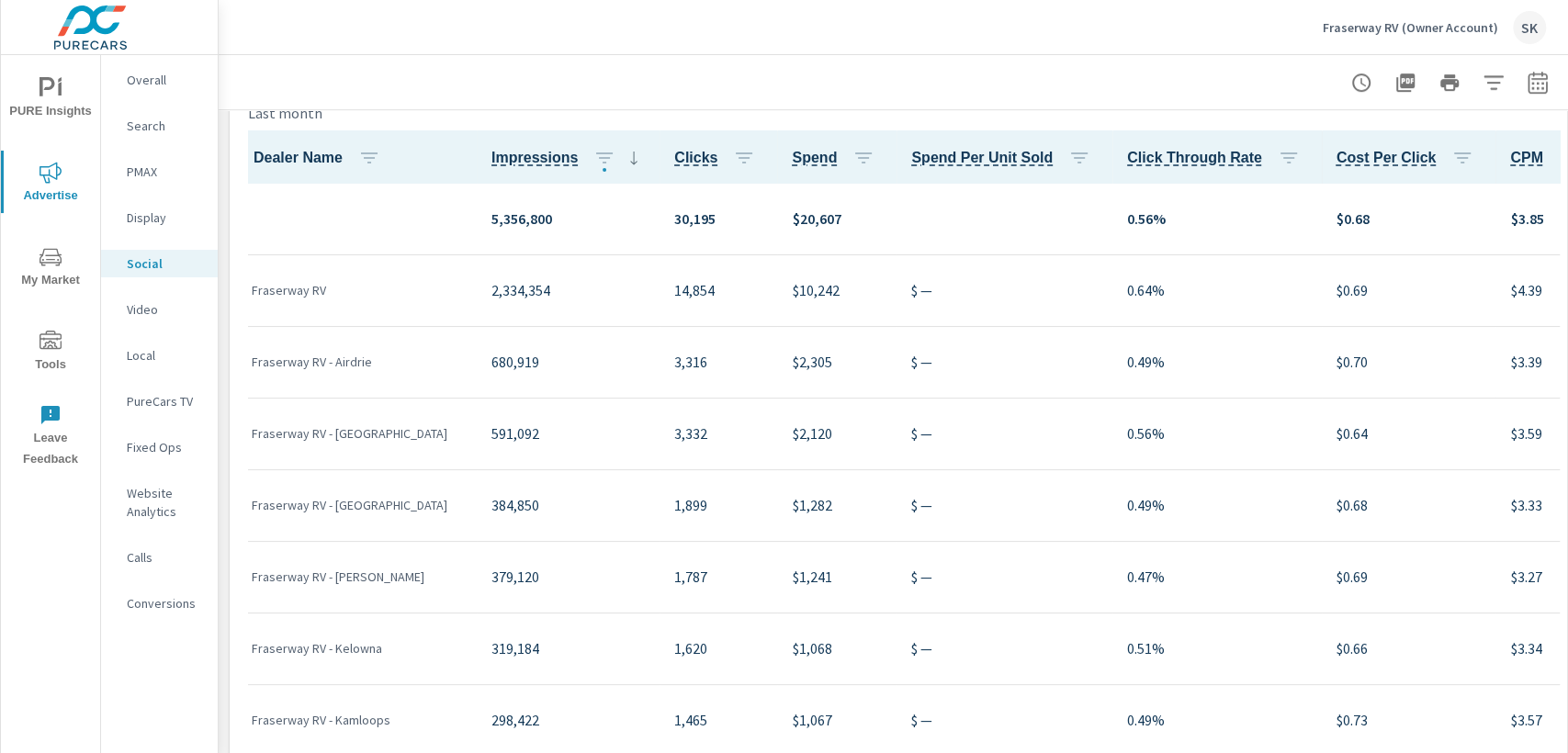 scroll, scrollTop: 714, scrollLeft: 0, axis: vertical 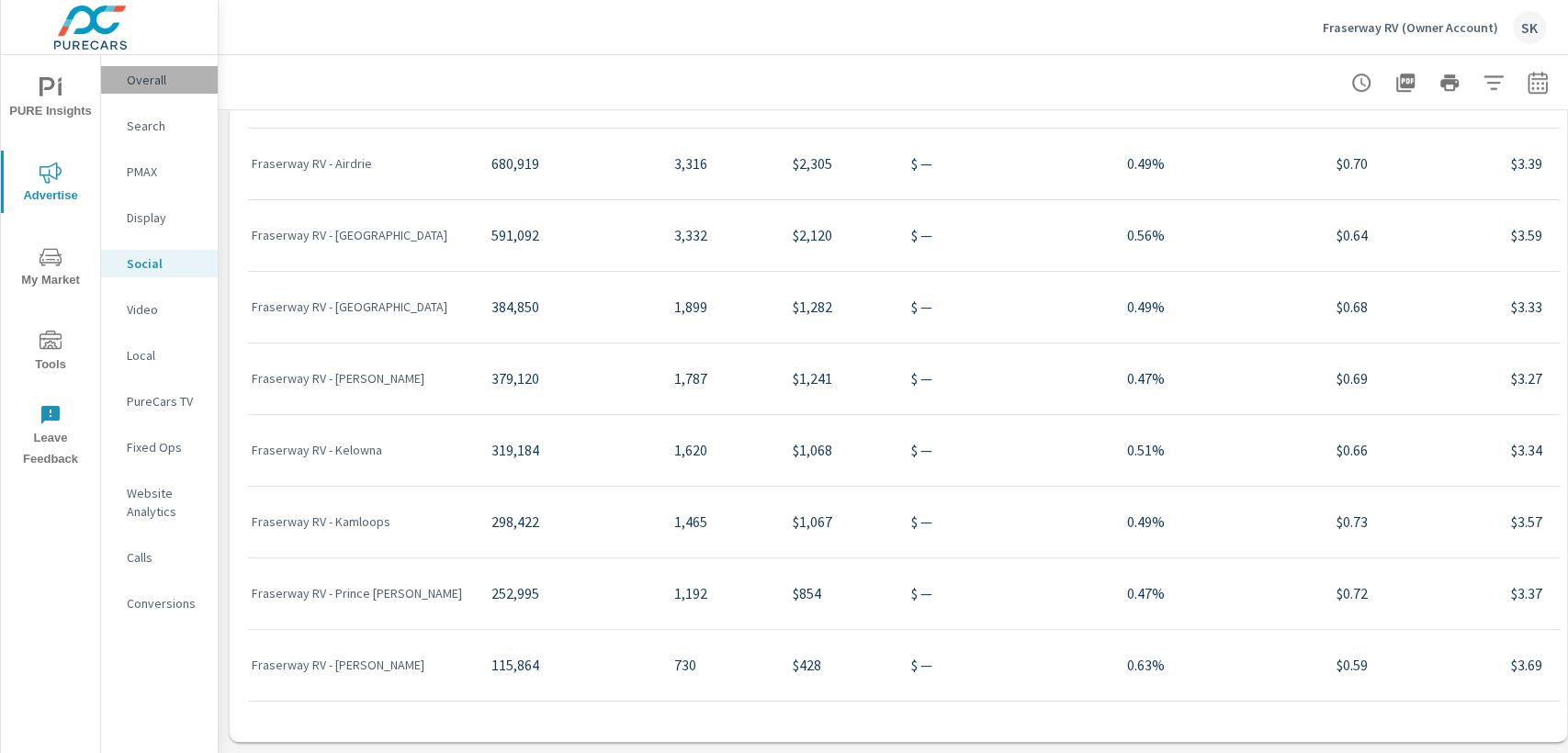 click on "Overall" at bounding box center (164, 80) 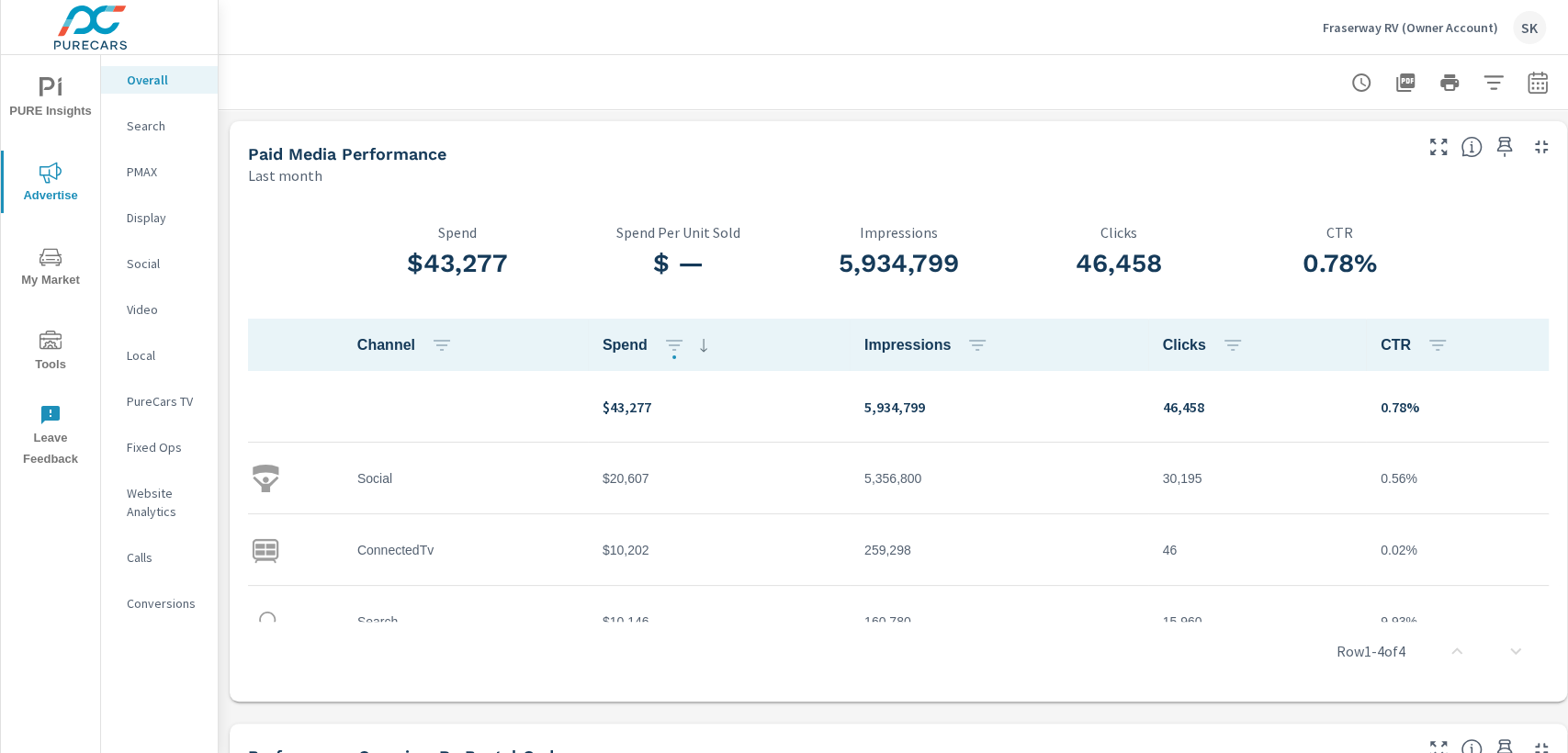 scroll, scrollTop: 0, scrollLeft: 0, axis: both 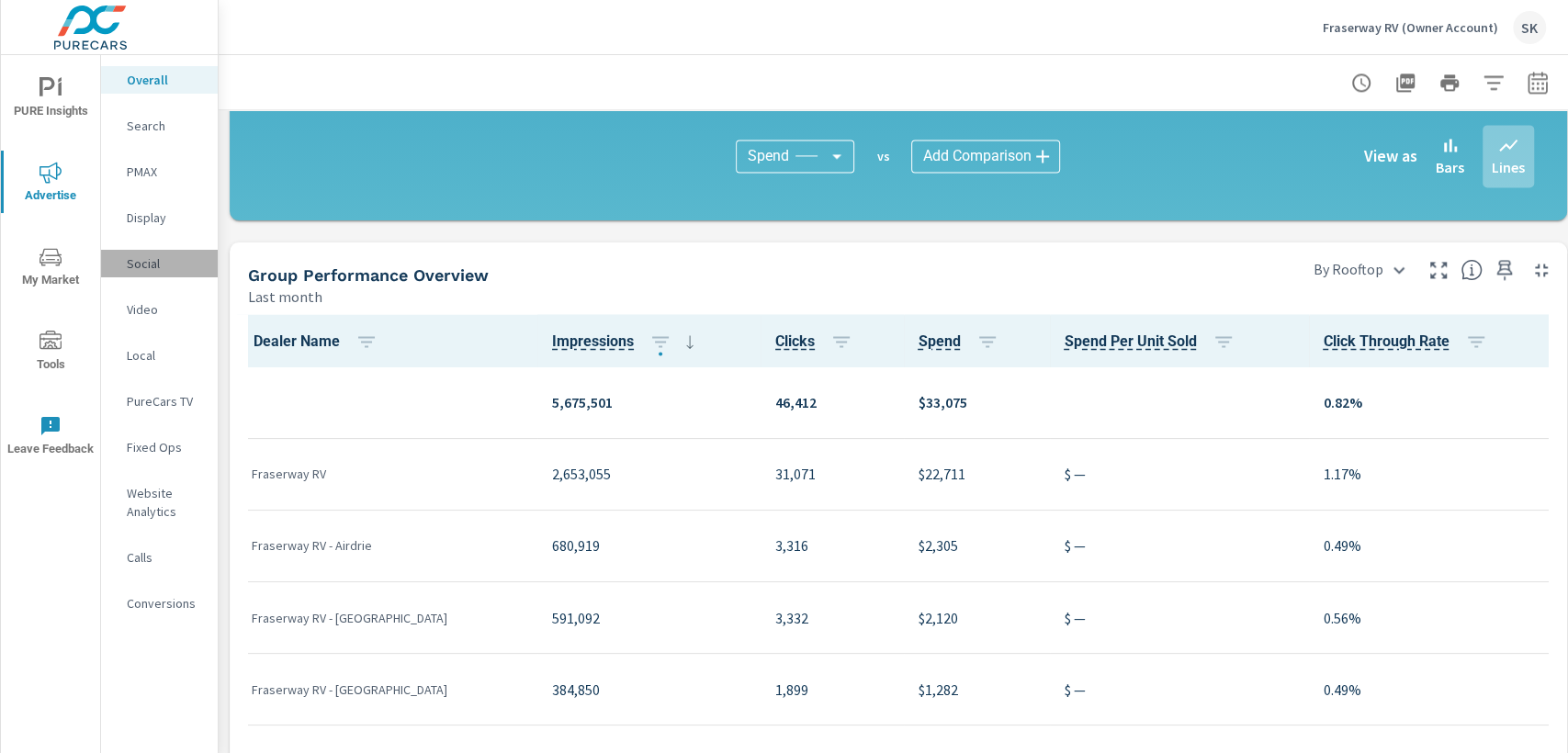 click on "Social" at bounding box center [164, 264] 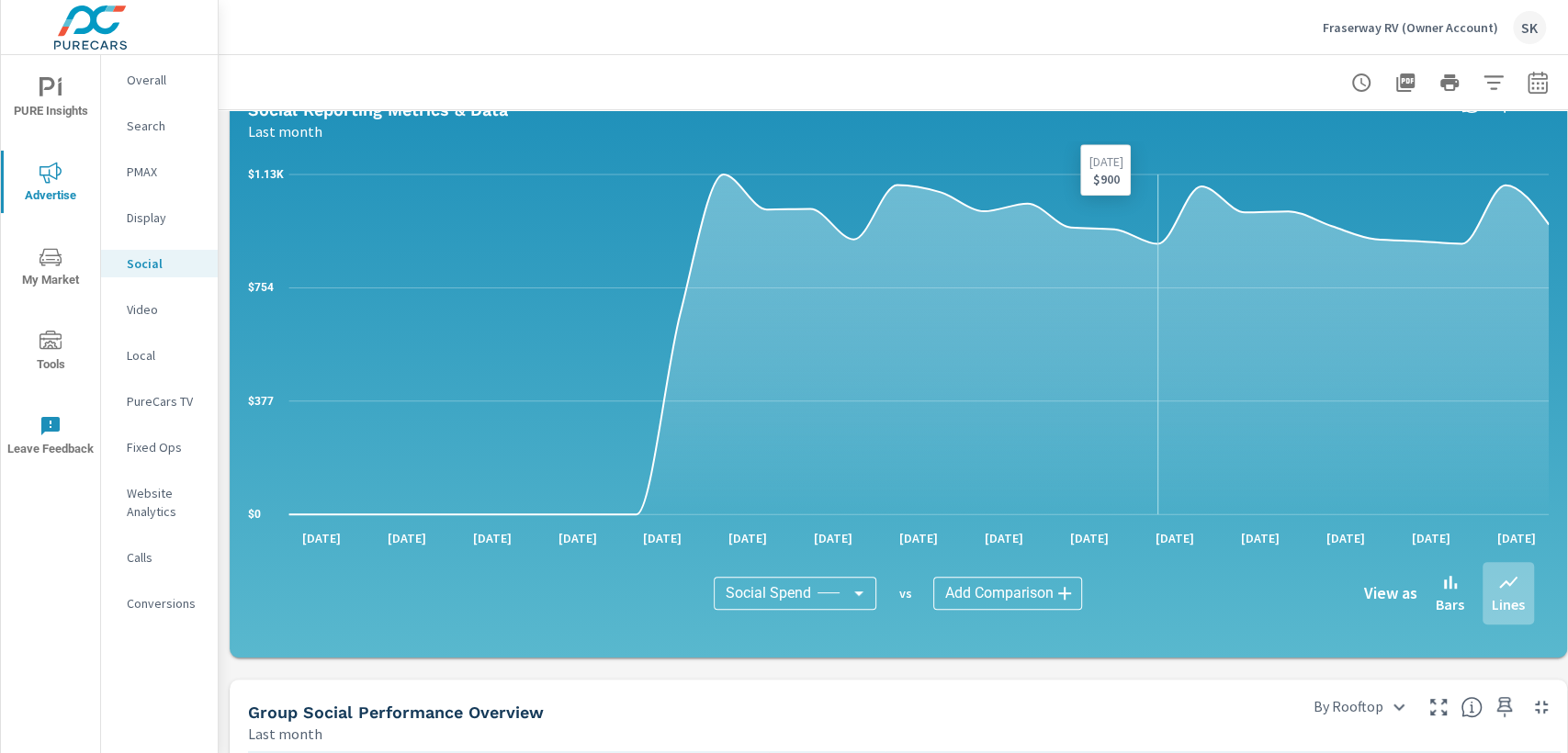 scroll, scrollTop: 204, scrollLeft: 0, axis: vertical 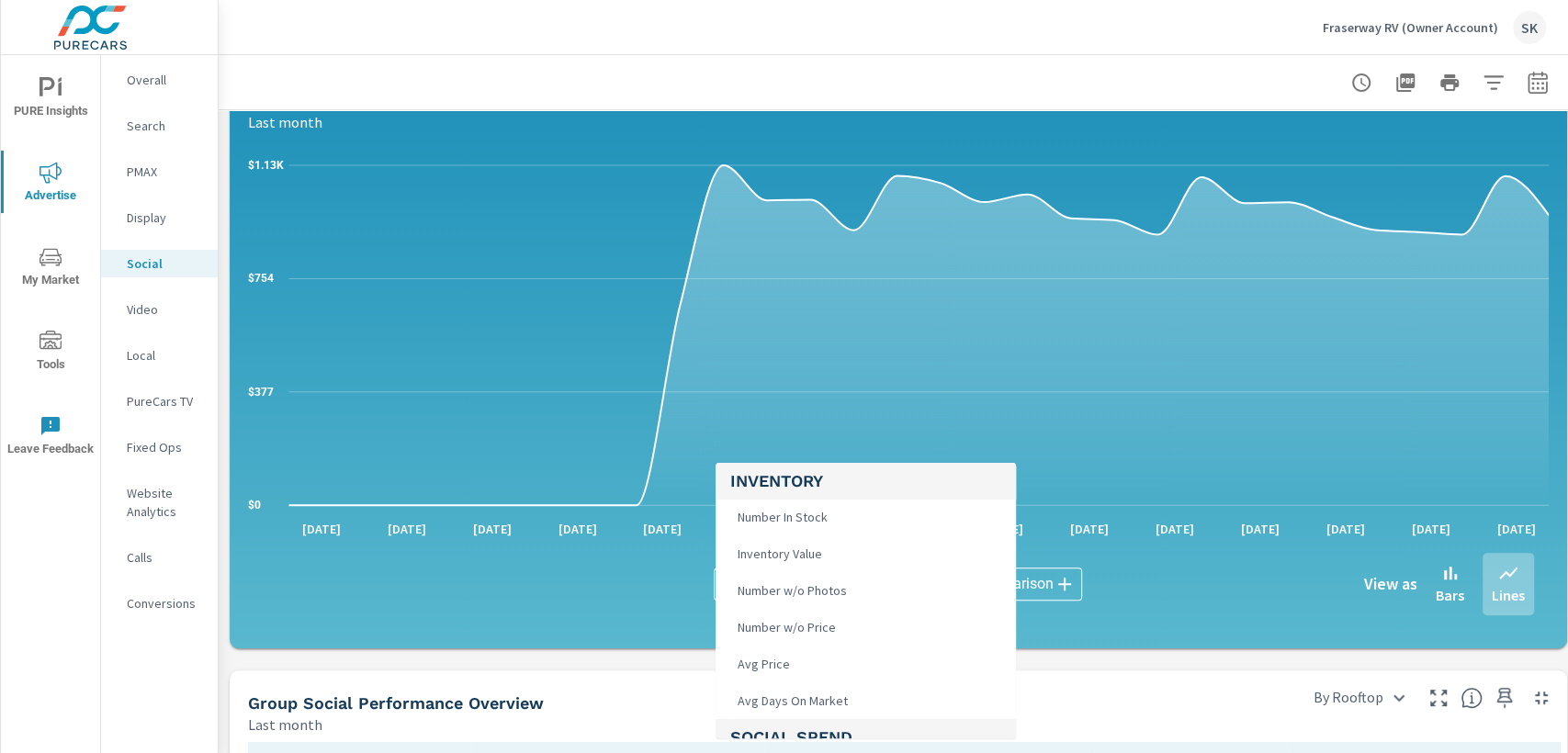 click on "PURE Insights Advertise My Market Tools Leave Feedback Overall Search PMAX Display Social Video Local PureCars TV Fixed Ops Website Analytics Calls Conversions Fraserway RV (Owner Account) SK Group Social Performance Fraserway RV (Owner Account) Report date range:
Jun 01, 2025 -
Jun 30, 2025
Social Impressions Last month 5,356,800 Social Clicks Last month 30,195 Social Spend Last month $20,607 Social Spend Per Unit Sold Last month $ — Social Reporting Metrics & Data Last month $0    $377    $754    $1.13K    Jun 1st Jun 3rd Jun 5th Jun 7th Jun 9th Jun 11th Jun 13th Jun 15th Jun 17th Jun 19th Jun 21st Jun 23rd Jun 25th Jun 27th Jun 29th Social Spend Social Spend ​ vs Add Comparison ​ View as Bars Lines Group Social Performance Overview Last month By Rooftop By Rooftop Dealer Name Impressions Clicks Spend Spend Per Unit Sold Click Through Rate Cost Per Click CPM Page/Post Action 5,356,800 30,195 $20,607 0.56% $0.68 $3.85 58,702 2,334,354" at bounding box center (784, 376) 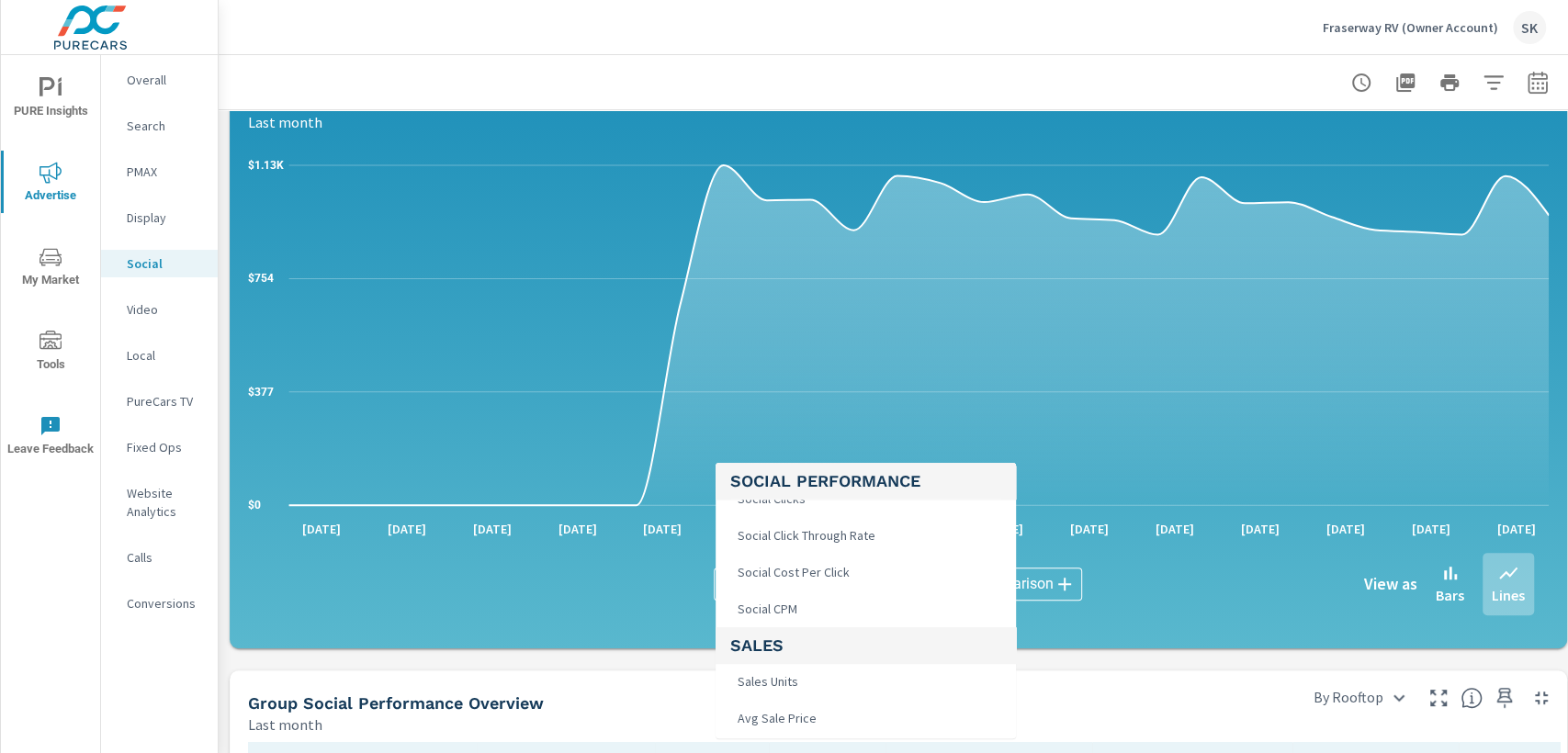 scroll, scrollTop: 612, scrollLeft: 0, axis: vertical 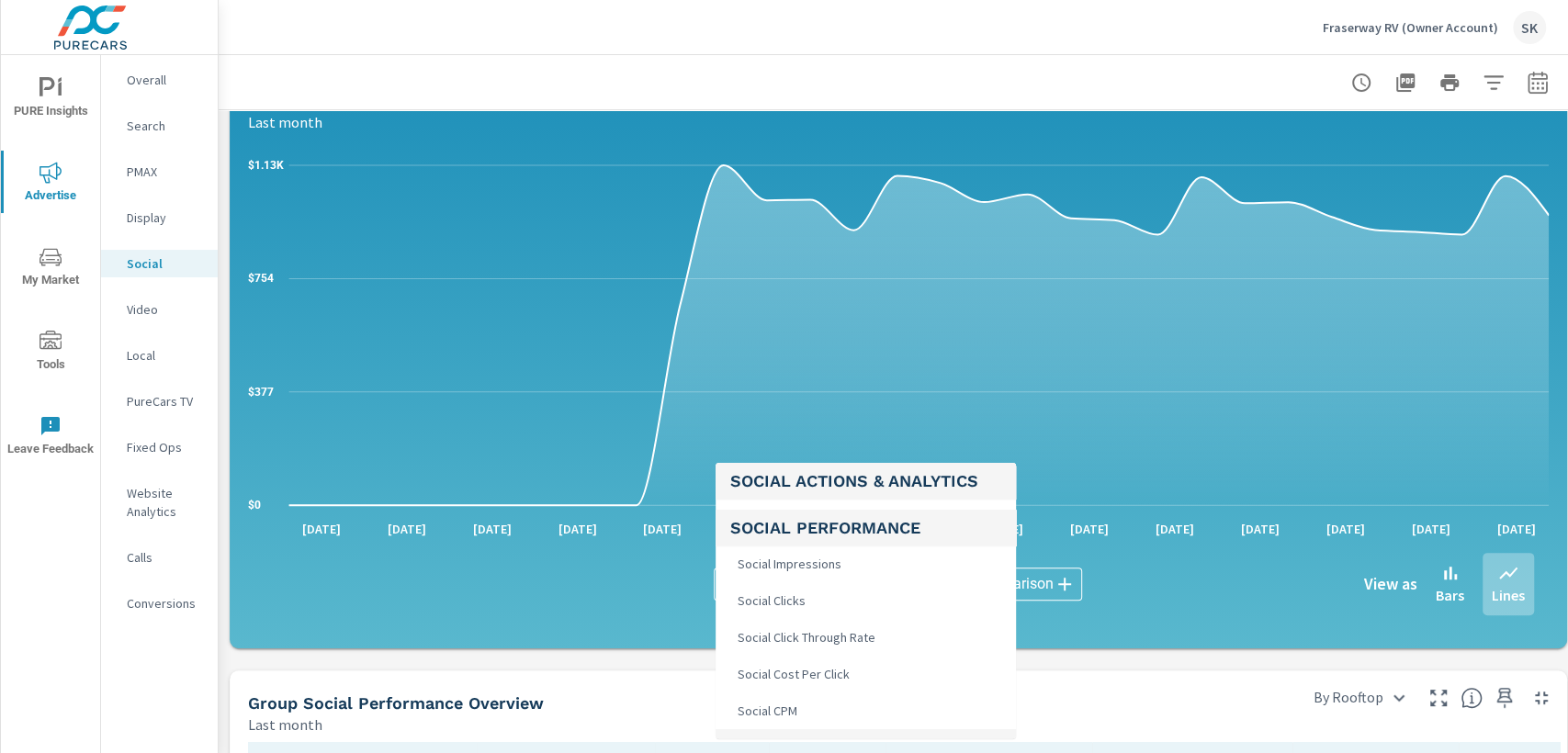 click at bounding box center [784, 376] 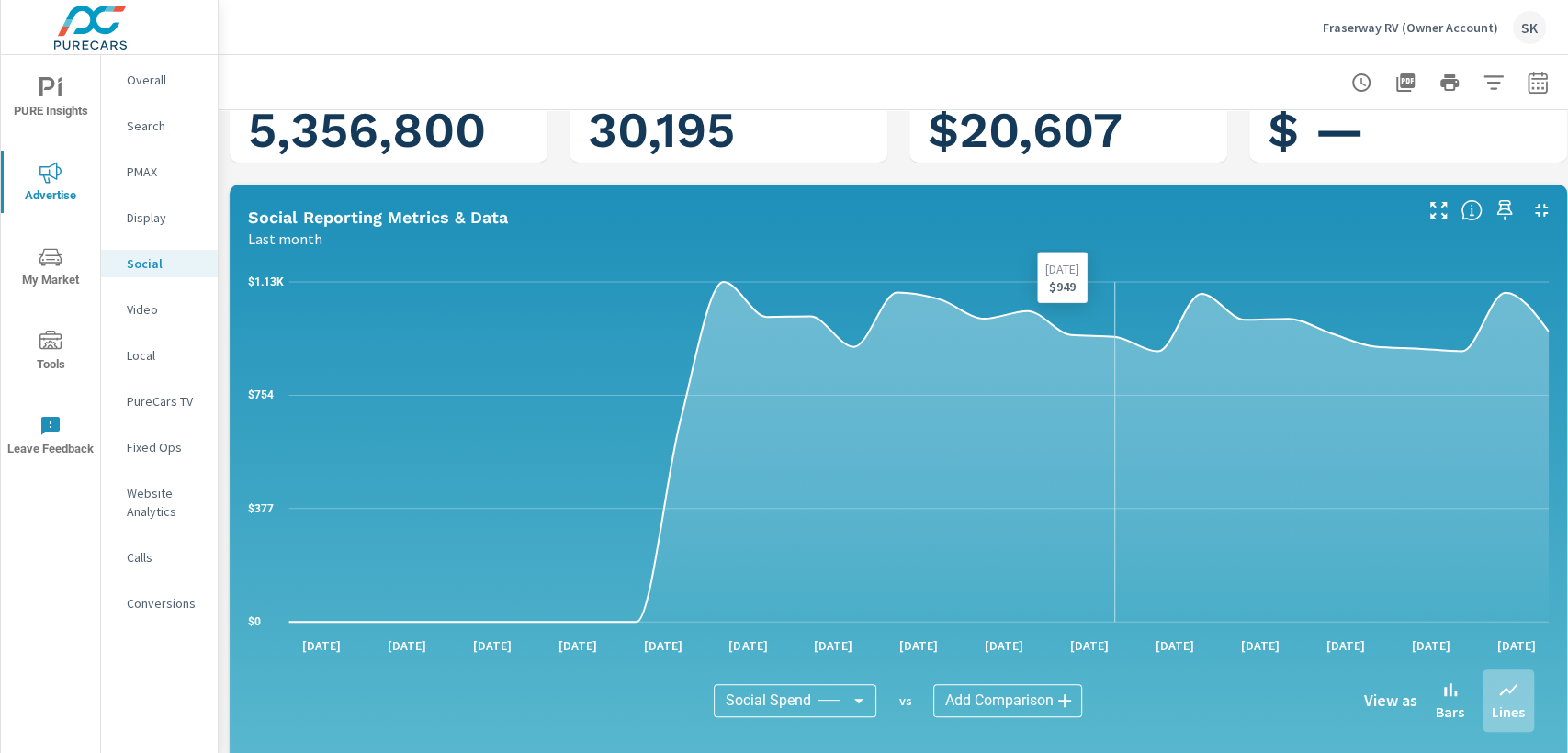 scroll, scrollTop: 0, scrollLeft: 0, axis: both 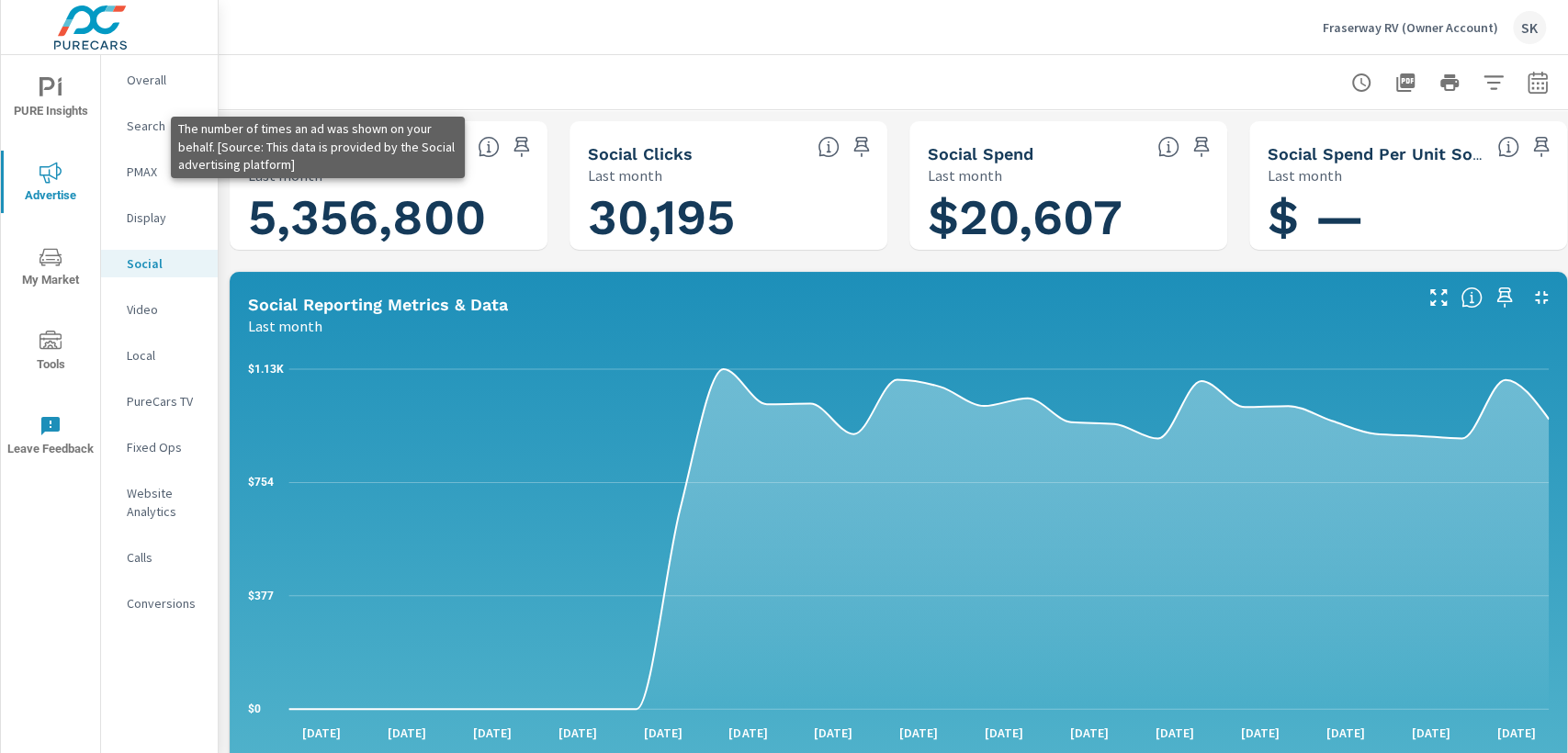 click 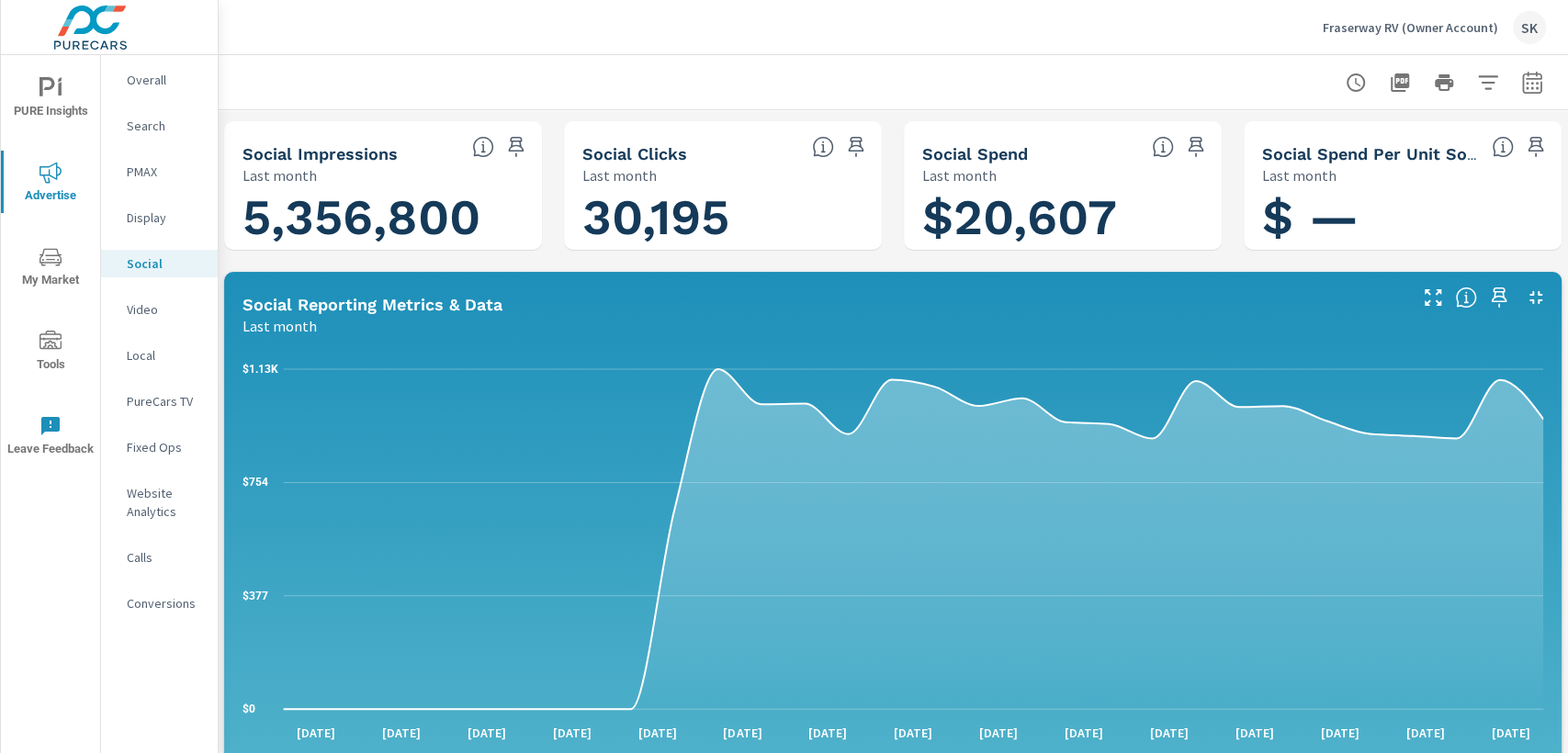 scroll, scrollTop: 0, scrollLeft: 0, axis: both 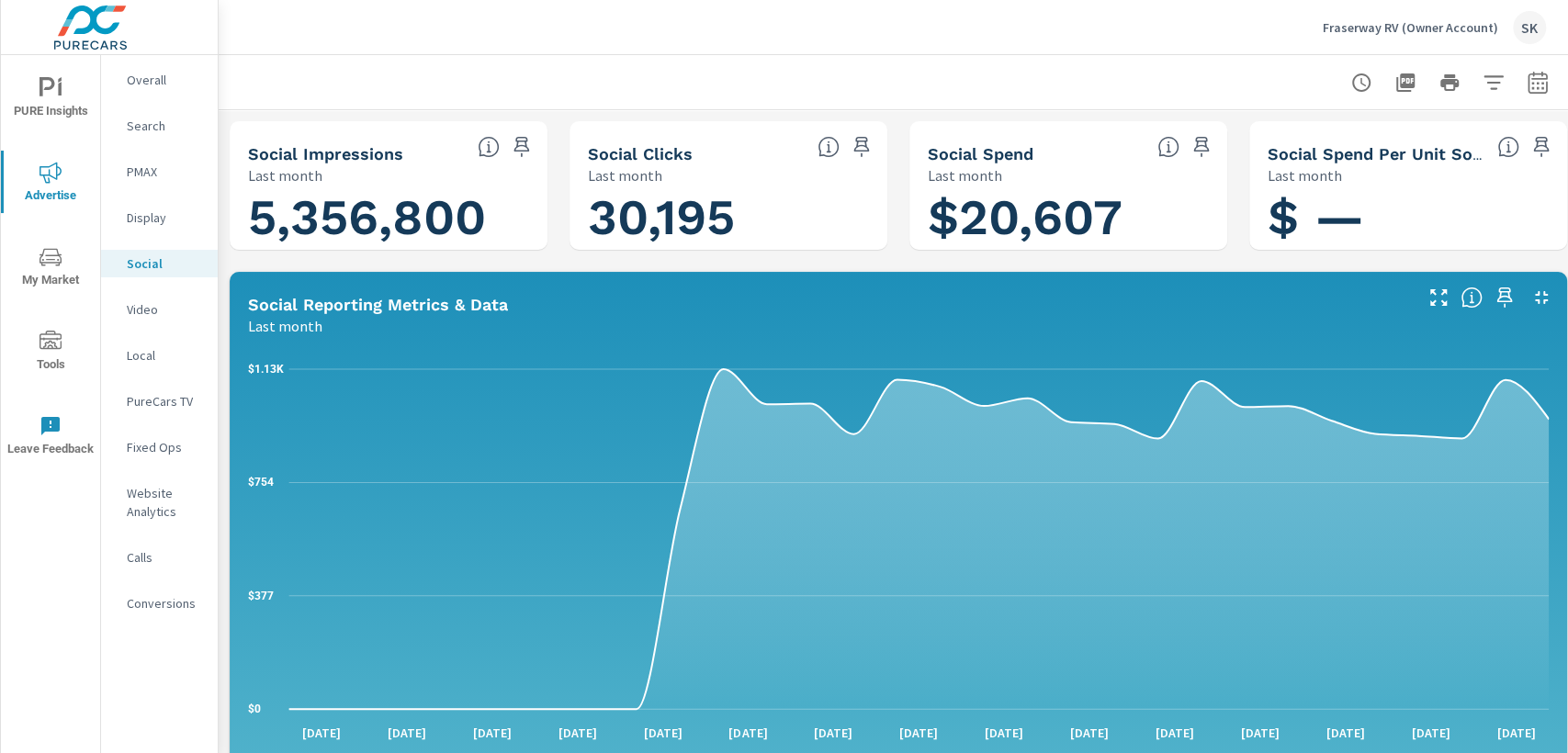 click on "Video" at bounding box center (164, 309) 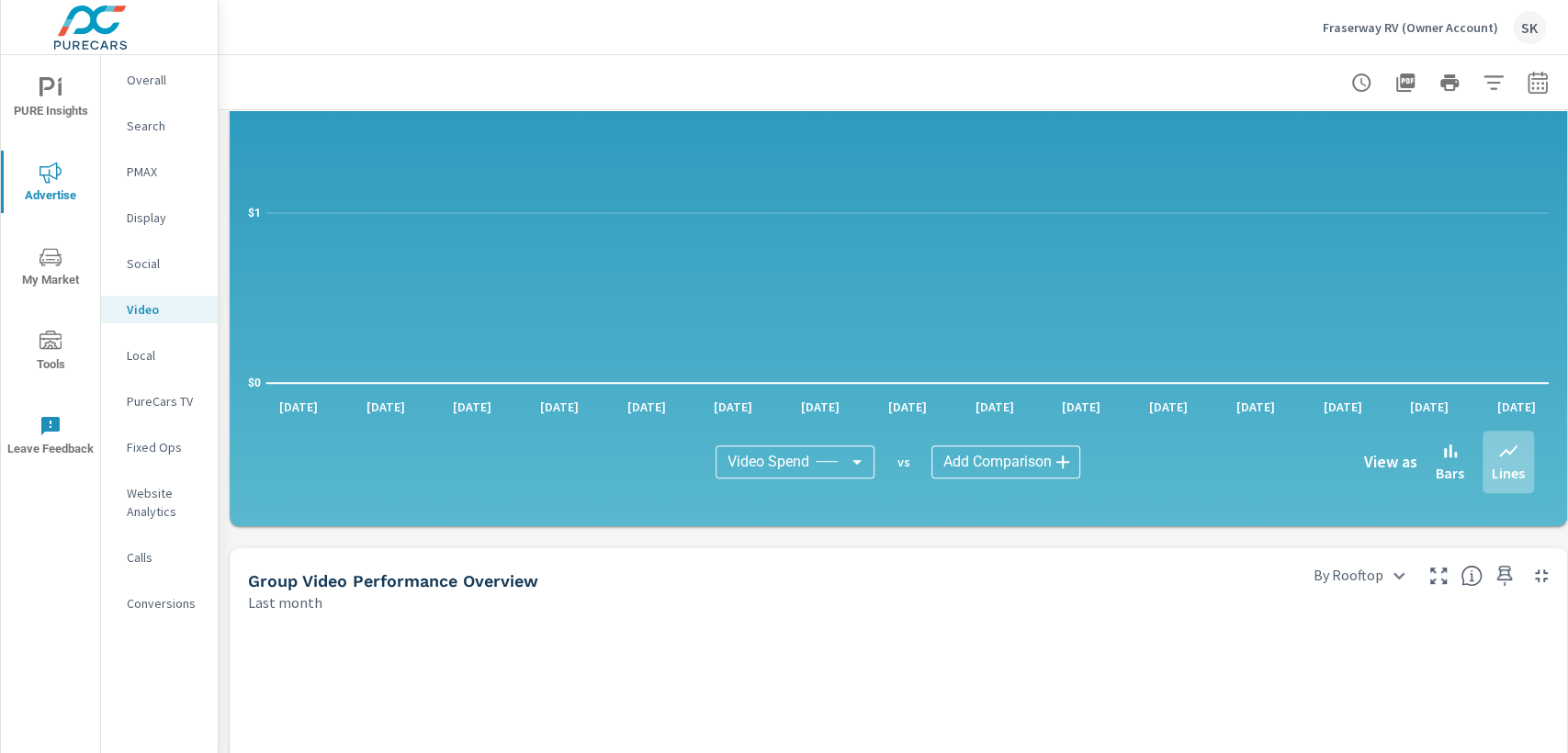 scroll, scrollTop: 315, scrollLeft: 0, axis: vertical 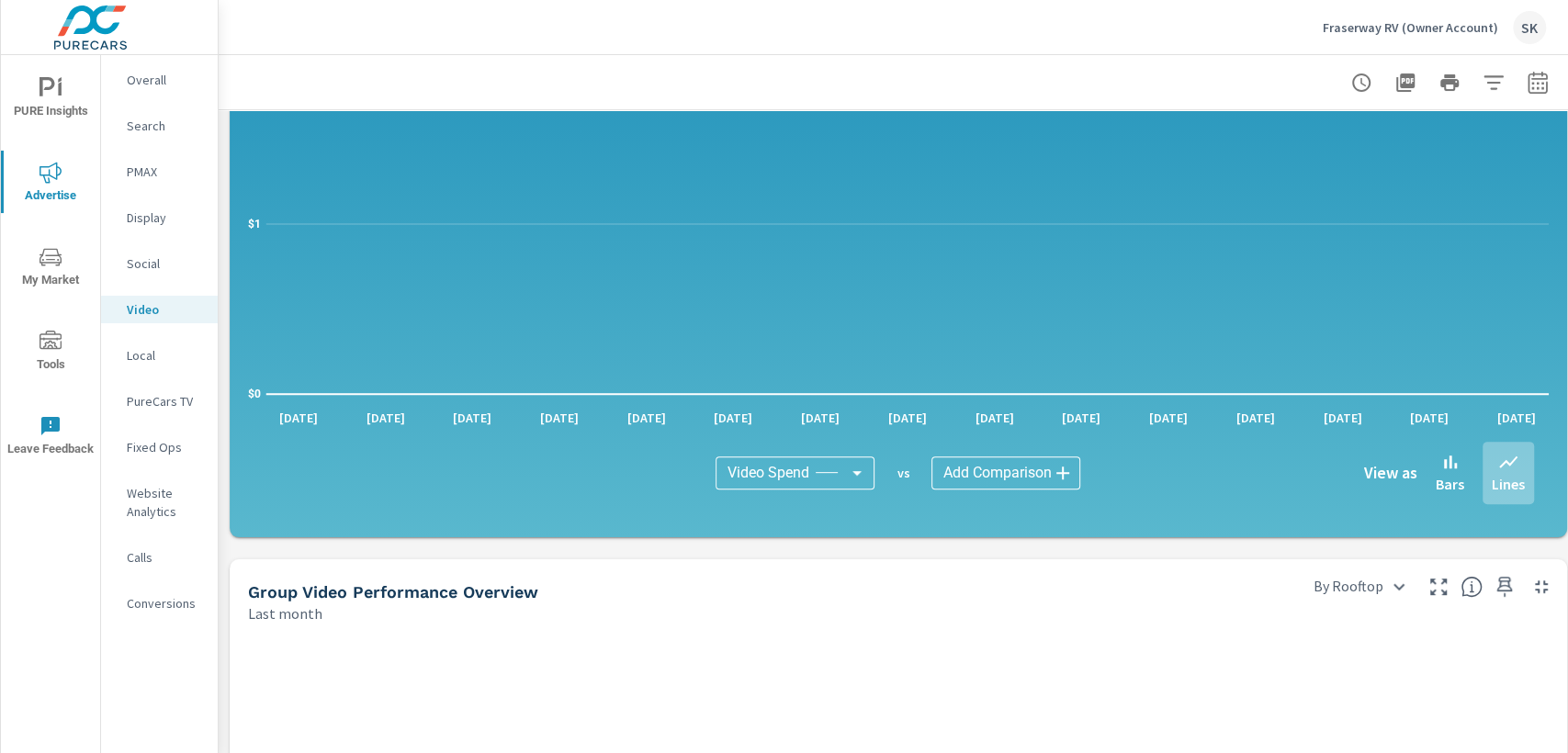 click on "Search" at bounding box center (164, 126) 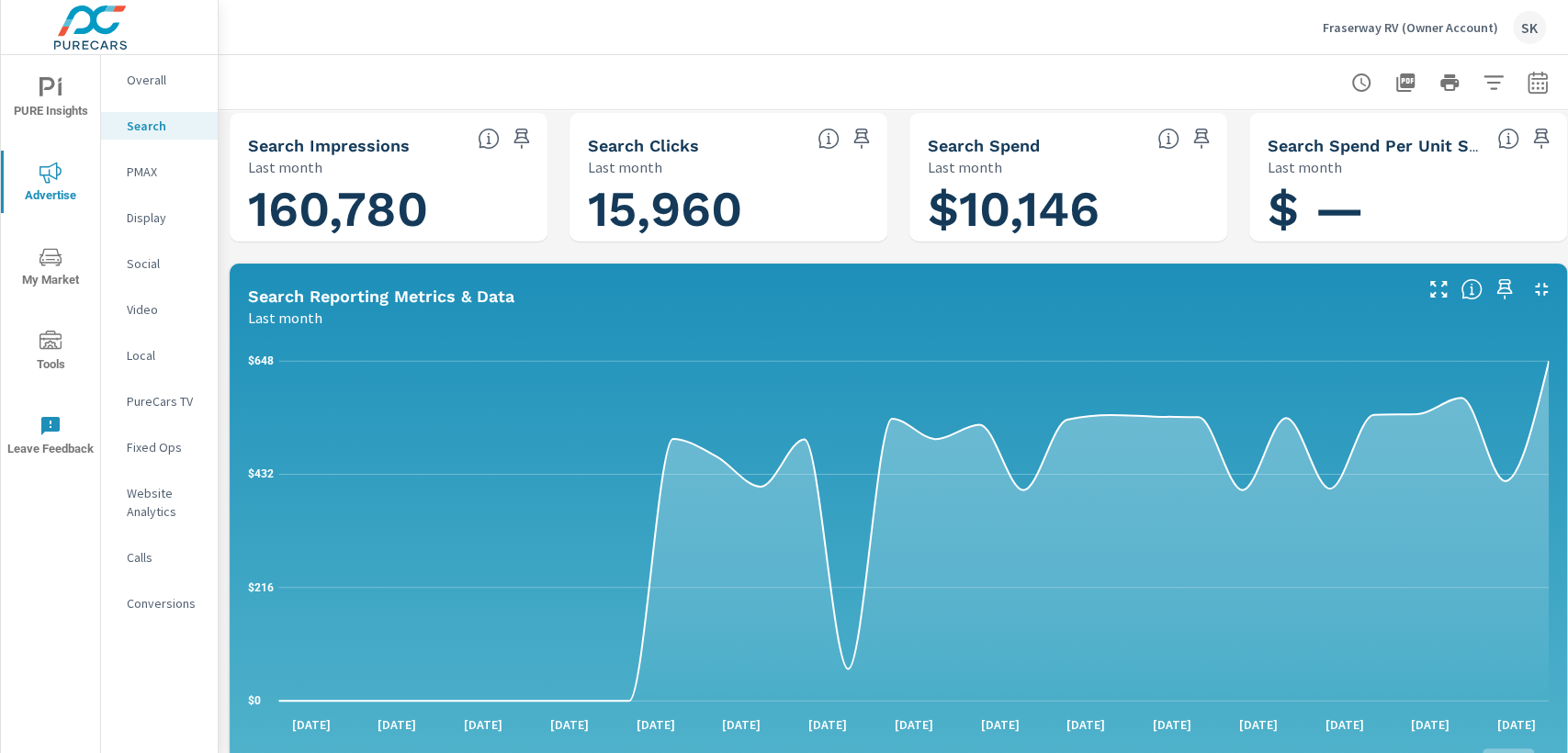 scroll, scrollTop: 0, scrollLeft: 0, axis: both 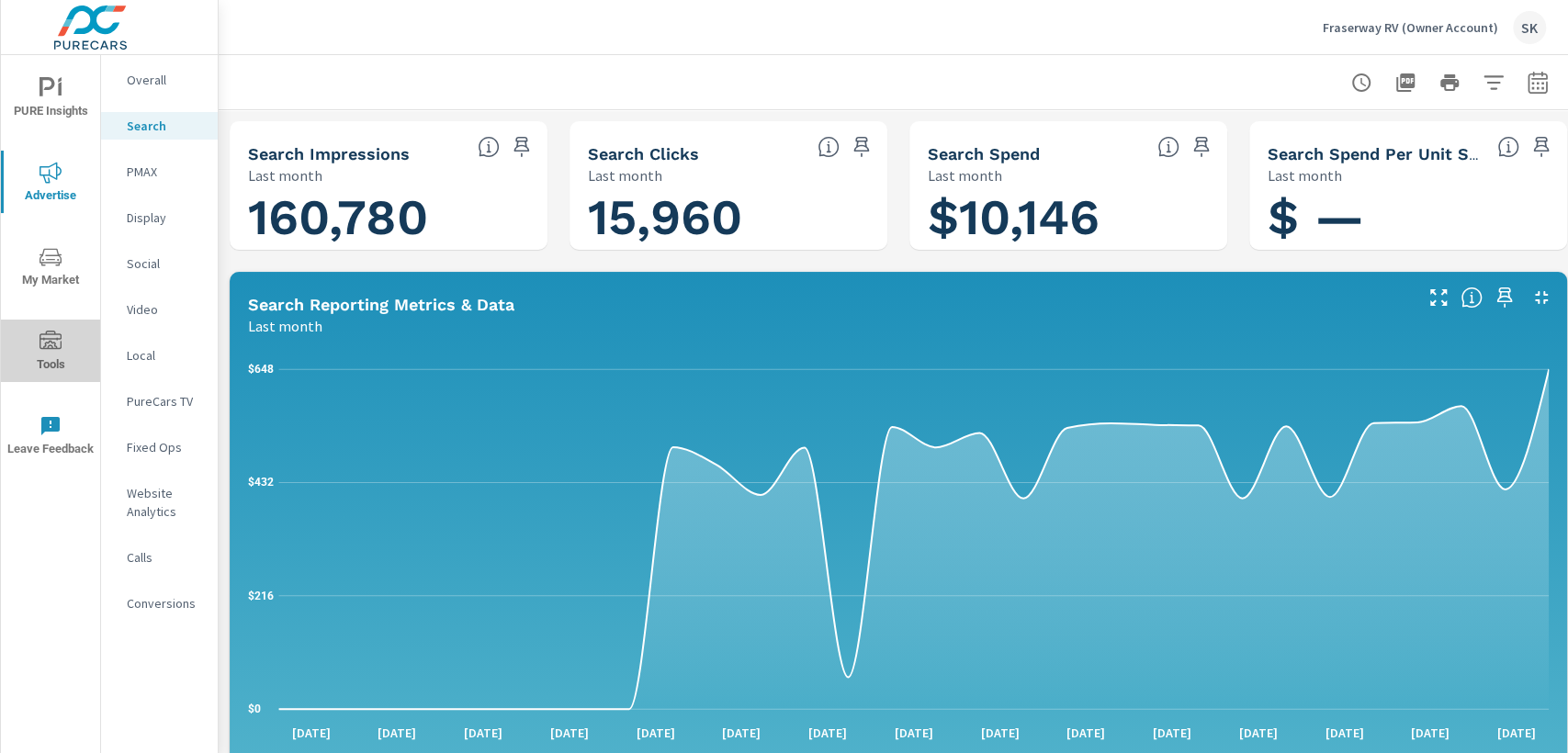 click on "Tools" at bounding box center [51, 353] 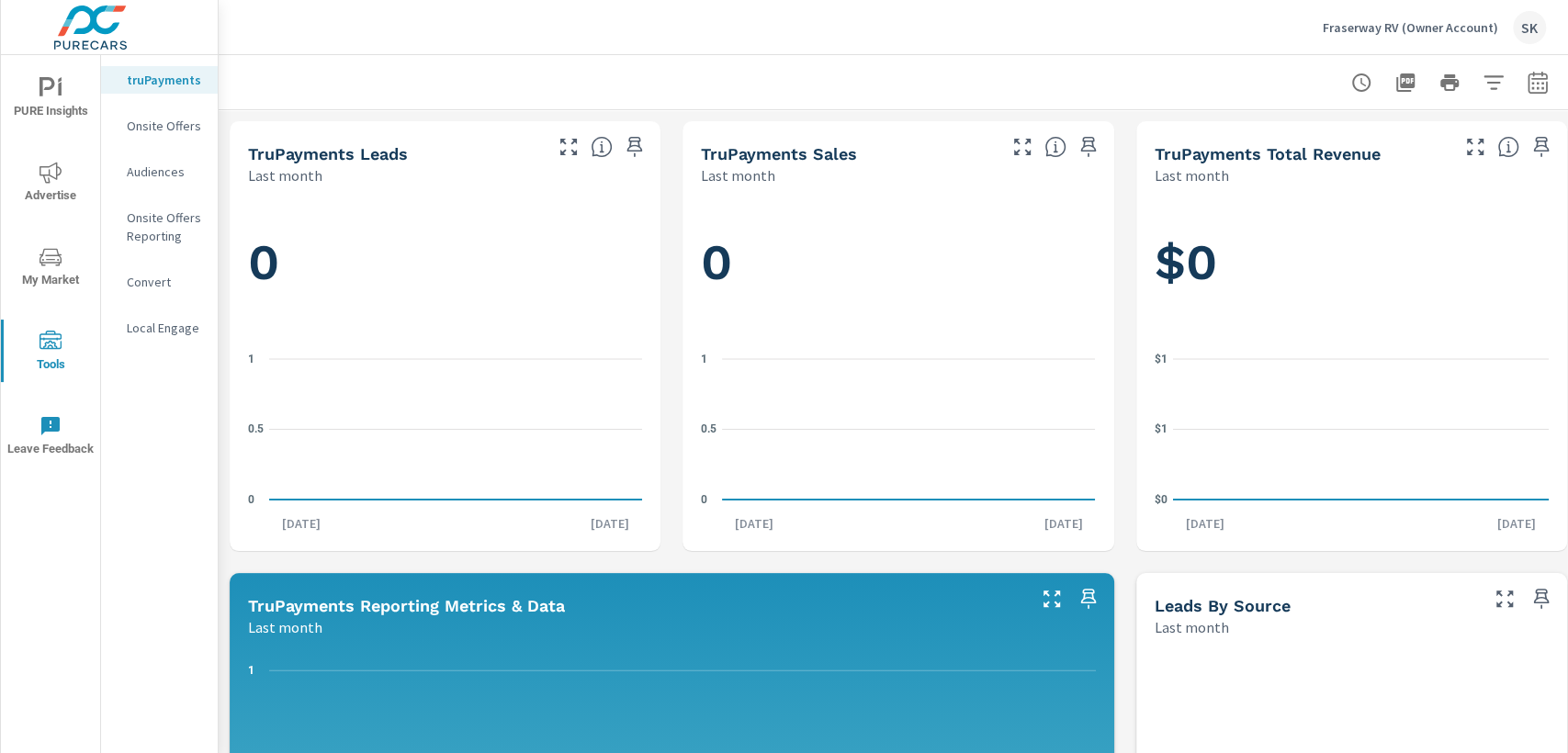 click on "Audiences" at bounding box center (164, 172) 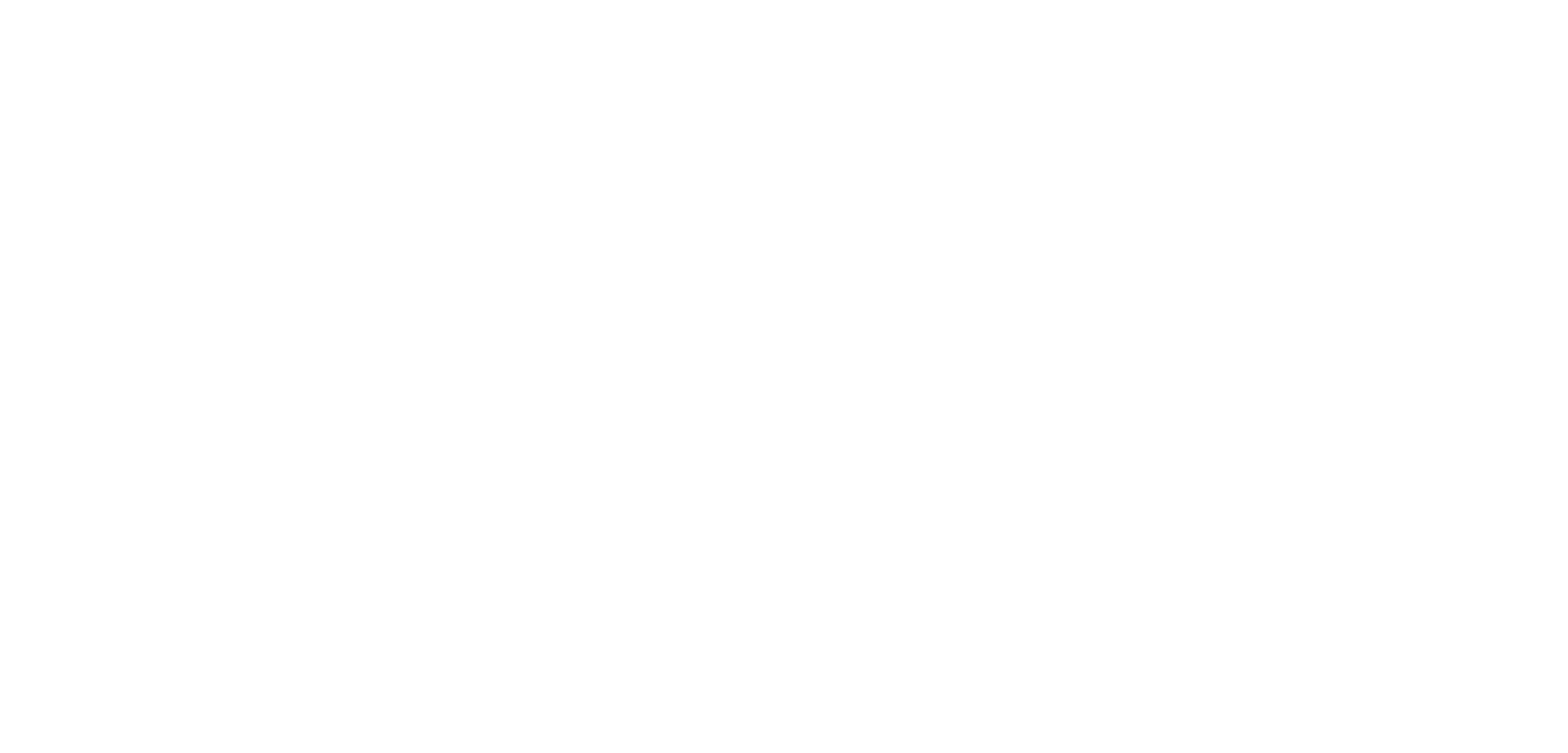 scroll, scrollTop: 0, scrollLeft: 0, axis: both 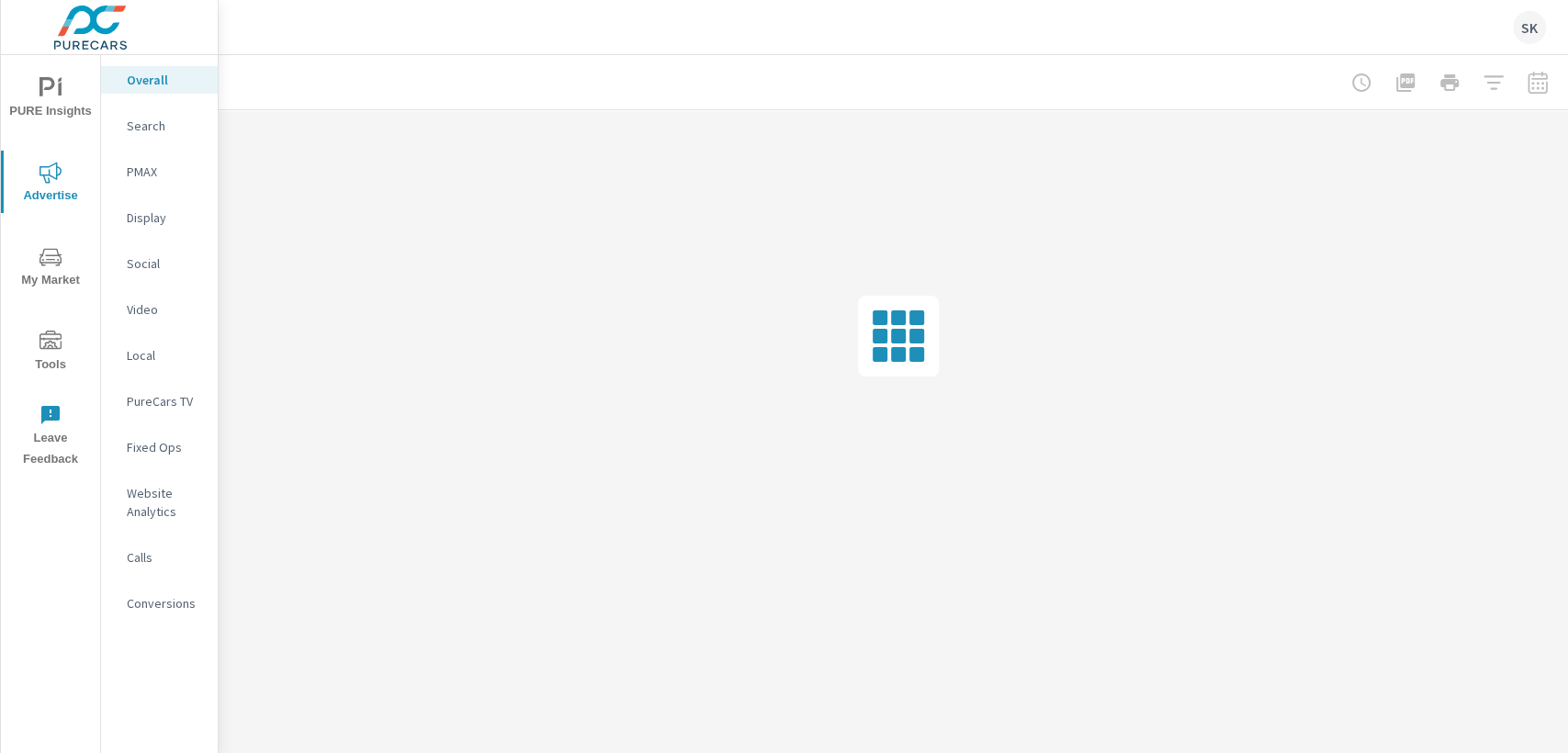 click on "PURE Insights Advertise My Market Tools Leave Feedback Overall Search PMAX Display Social Video Local PureCars TV Fixed Ops Website Analytics Calls Conversions SK" at bounding box center [784, 376] 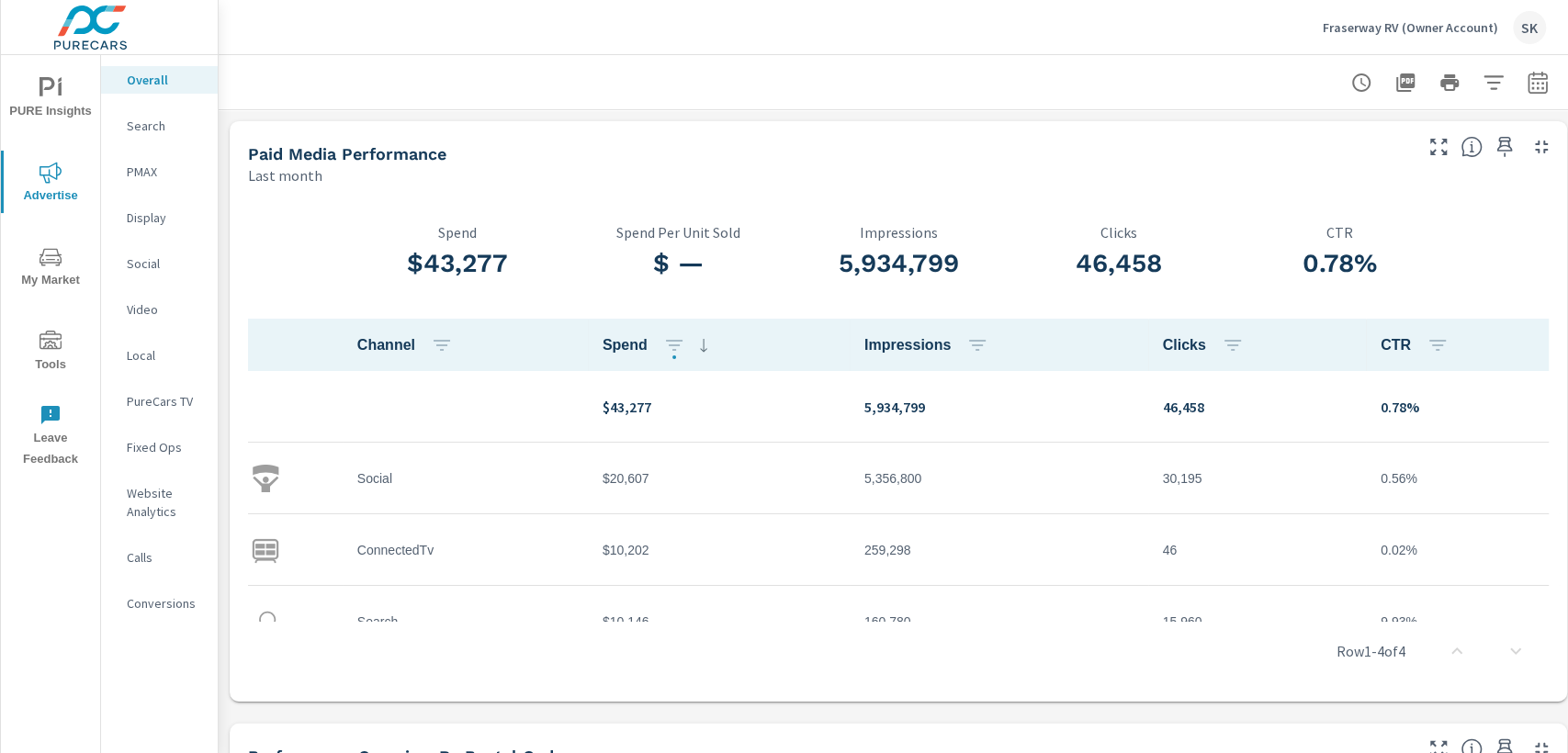 scroll, scrollTop: 73, scrollLeft: 0, axis: vertical 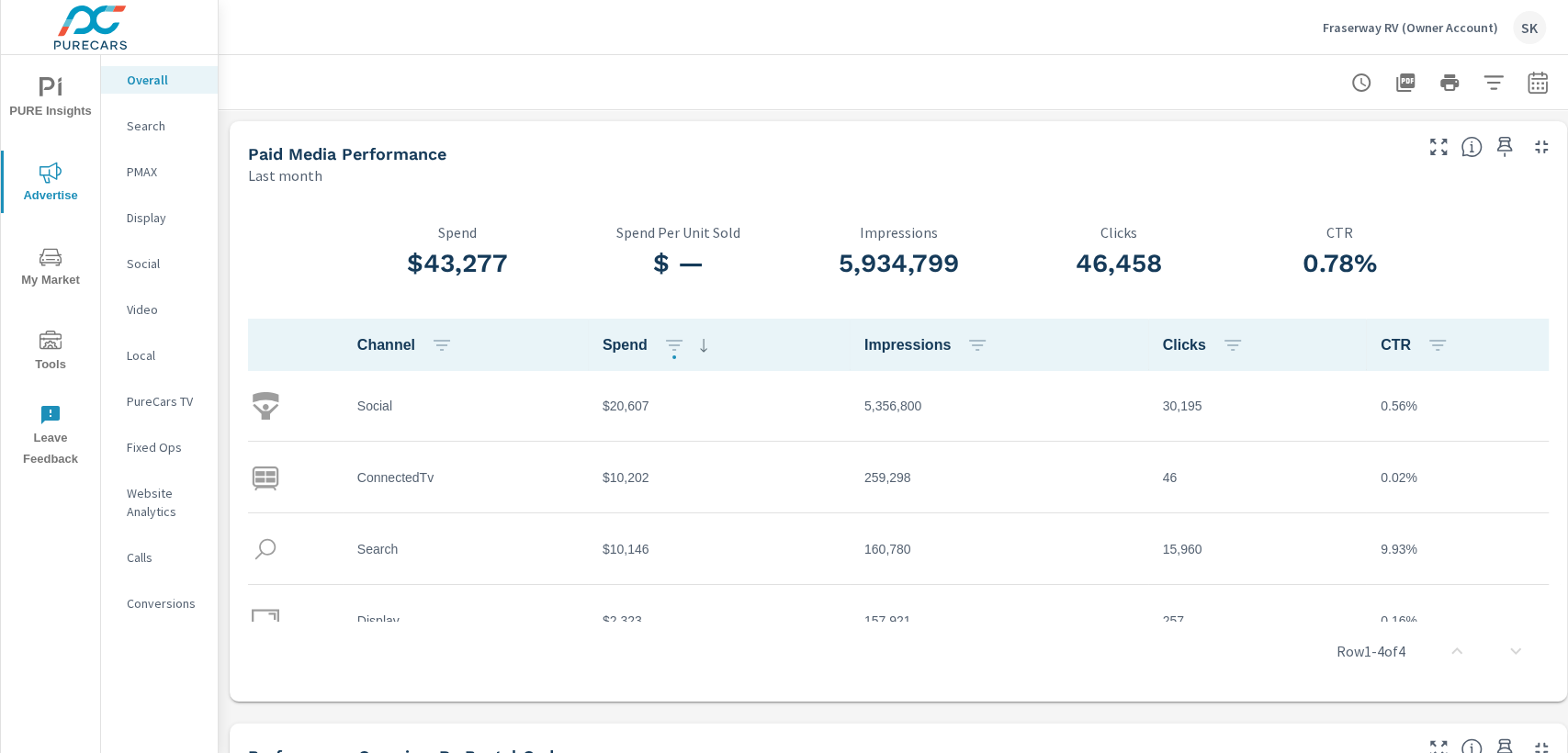 click 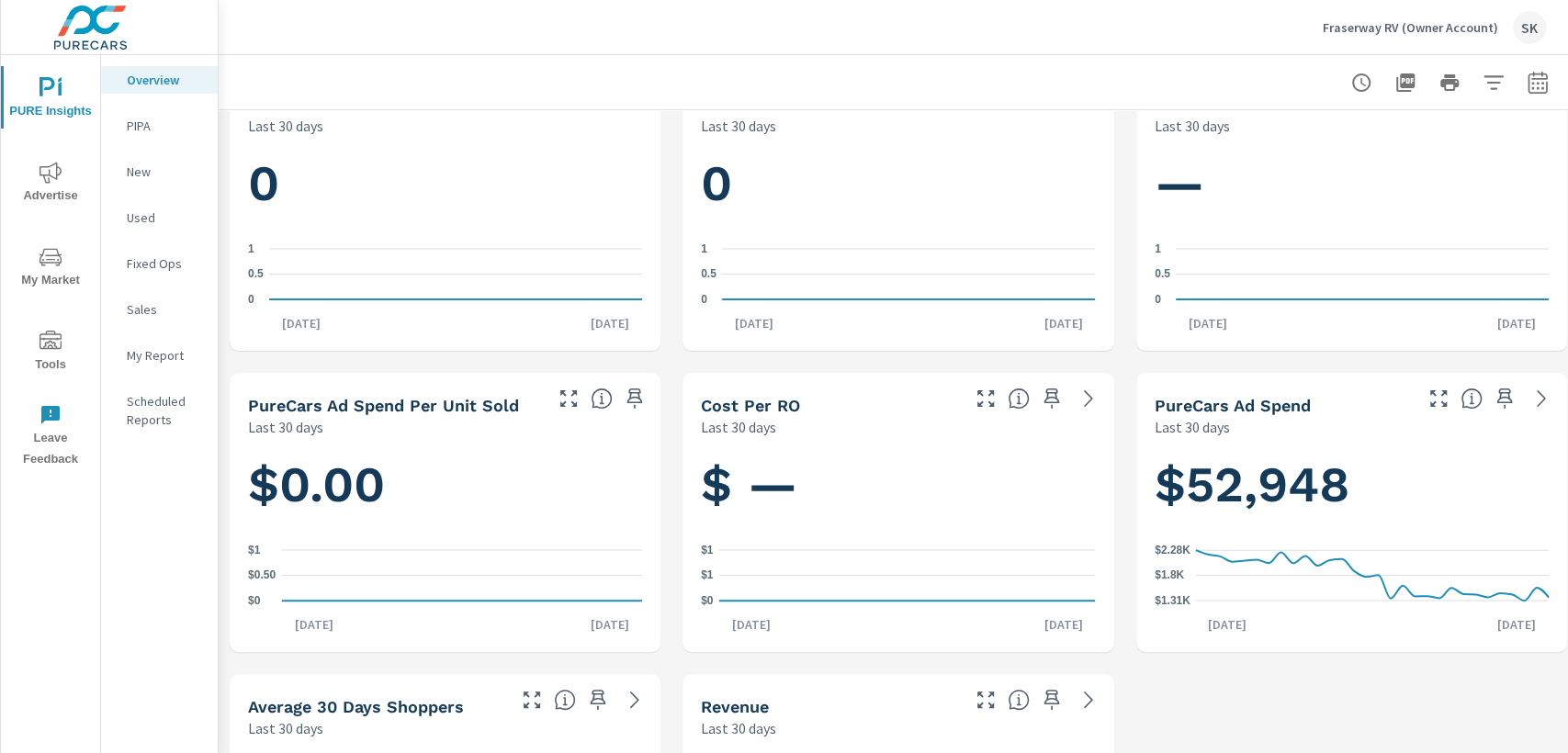 scroll, scrollTop: 0, scrollLeft: 0, axis: both 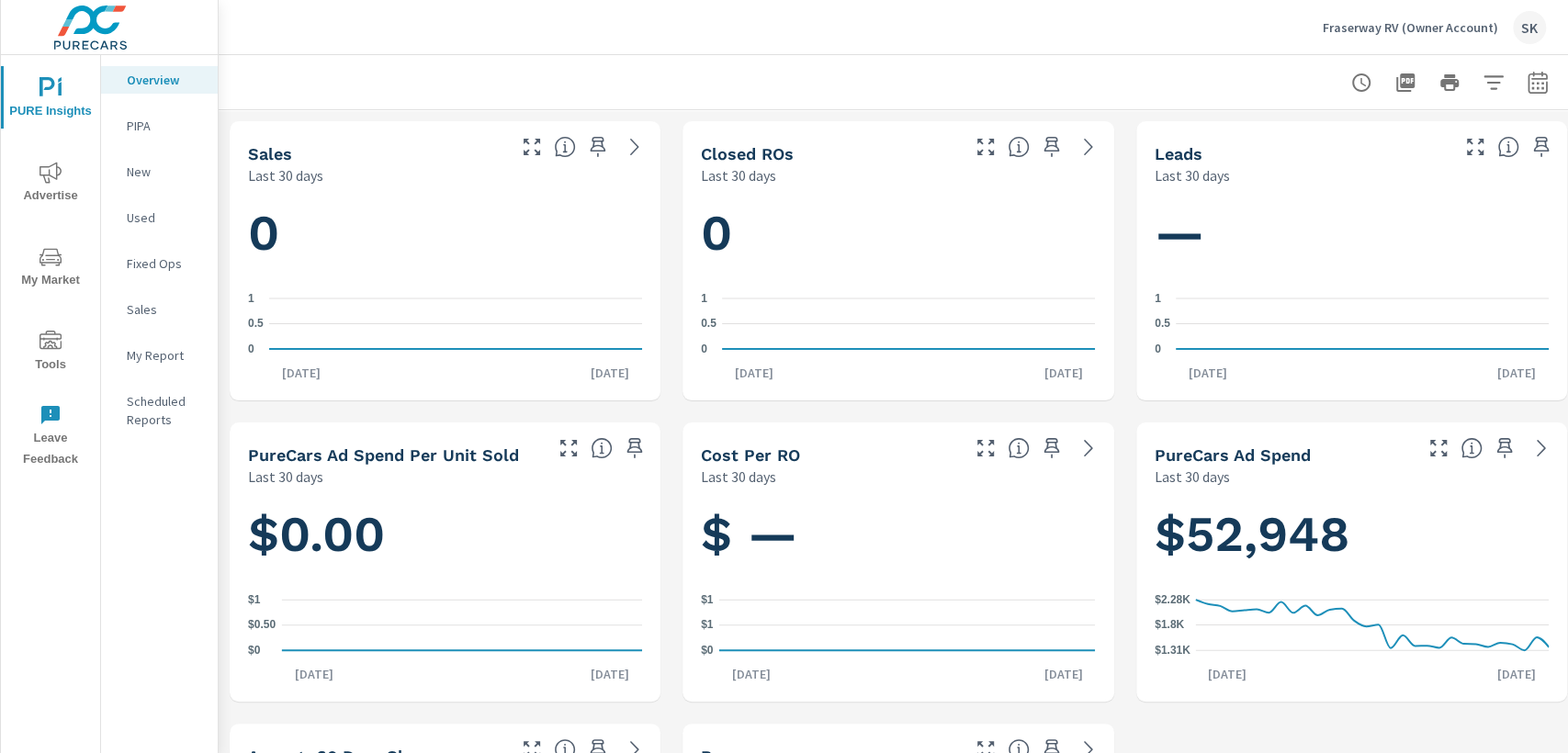 click on "Advertise" at bounding box center [51, 184] 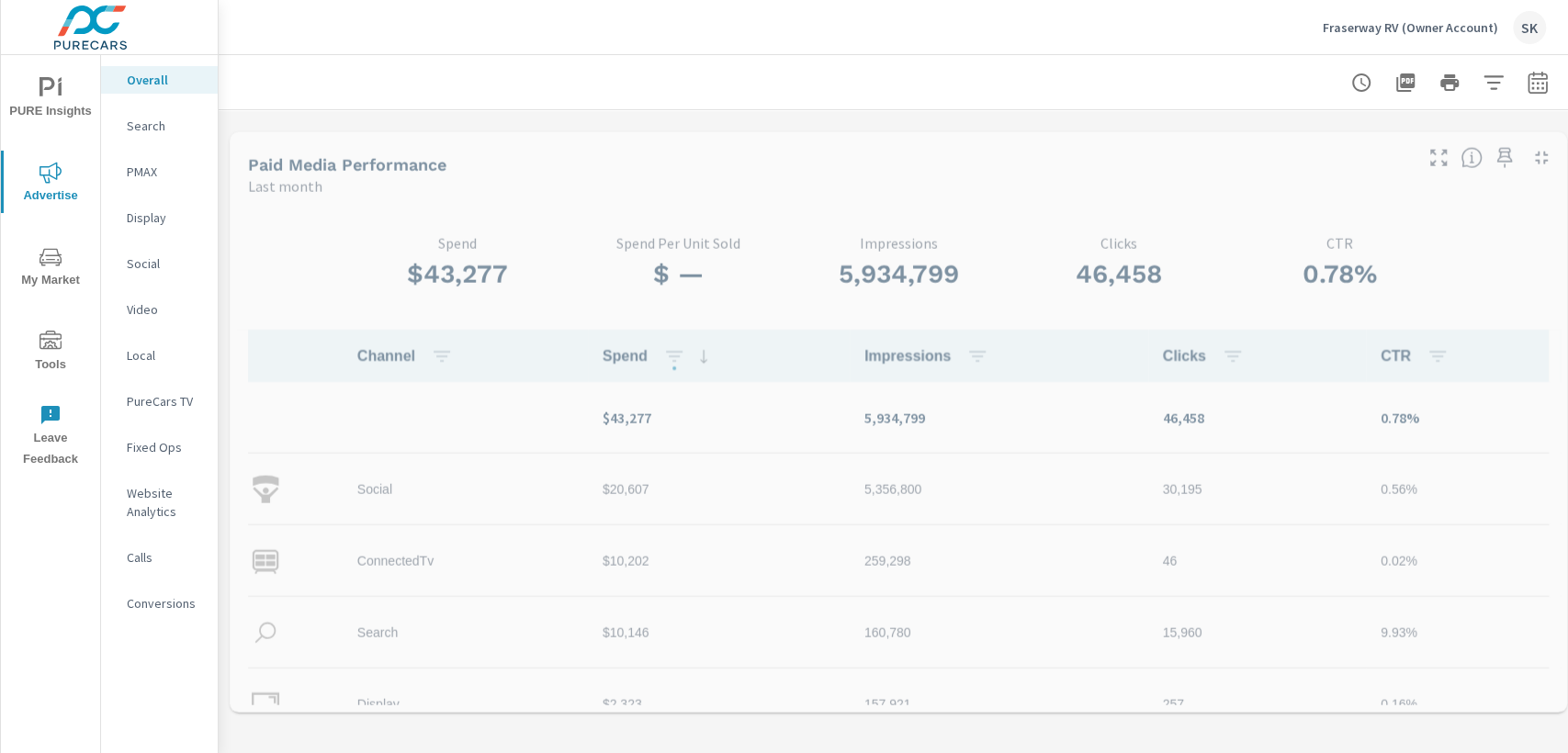 scroll, scrollTop: 73, scrollLeft: 0, axis: vertical 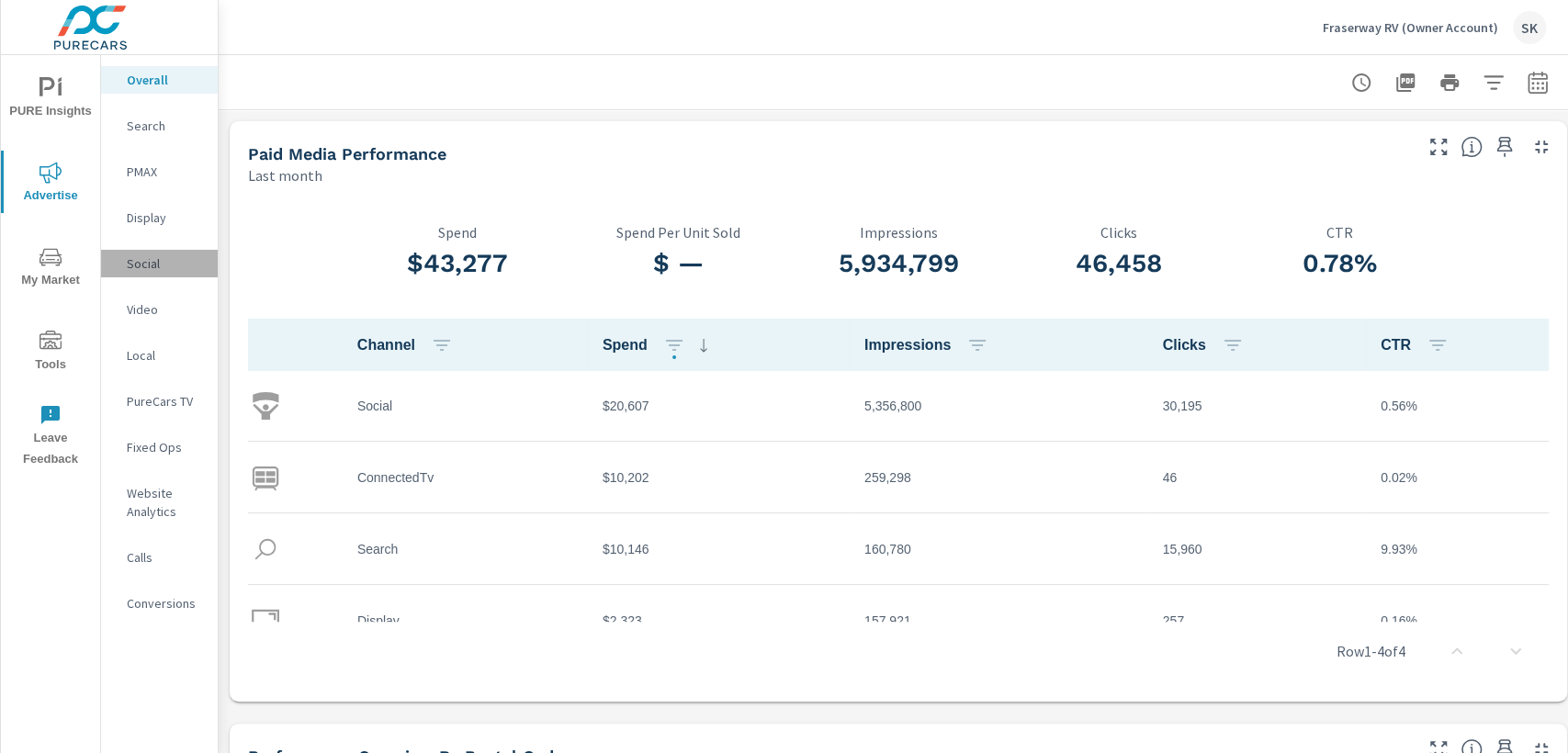 click on "Social" at bounding box center (164, 264) 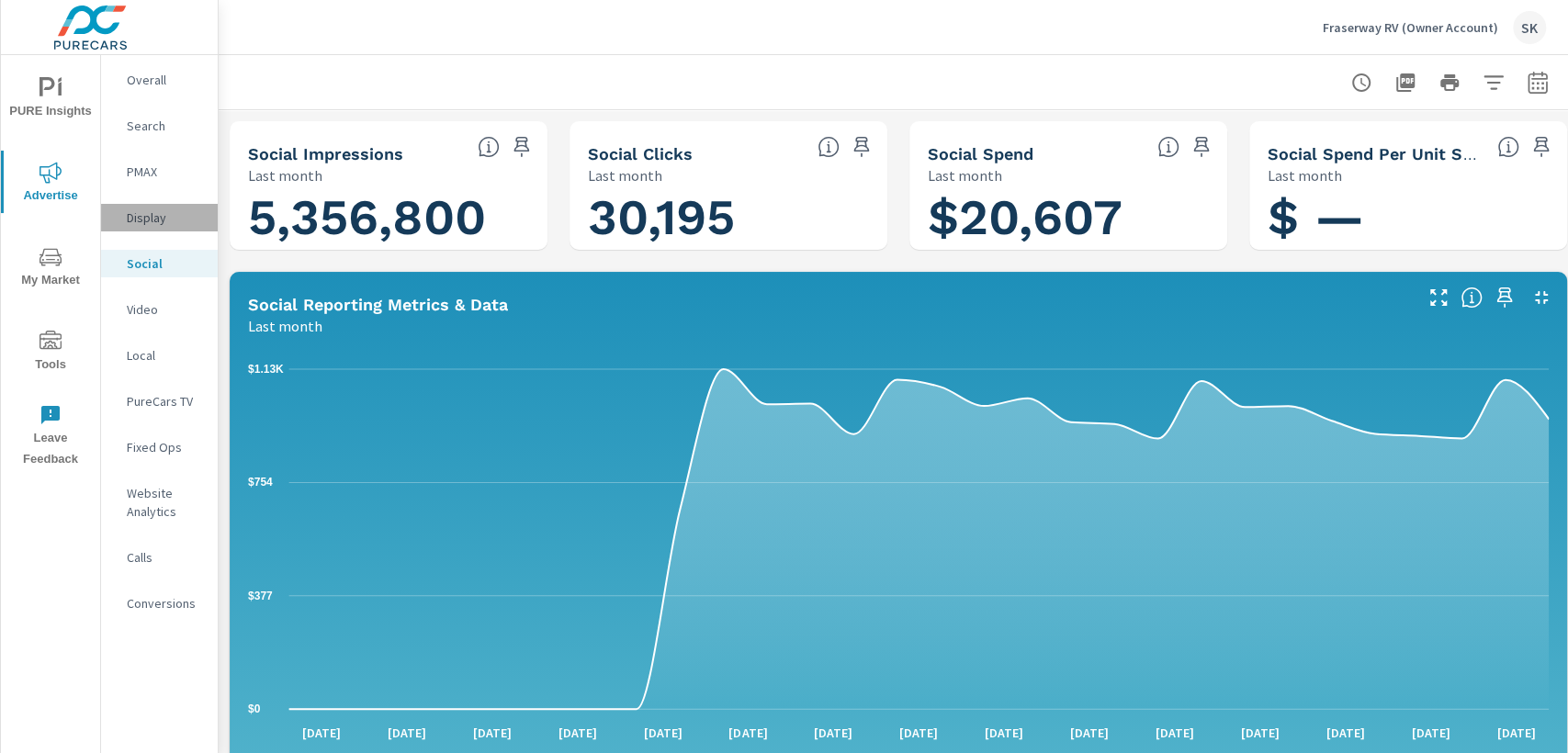 click on "Display" at bounding box center [164, 218] 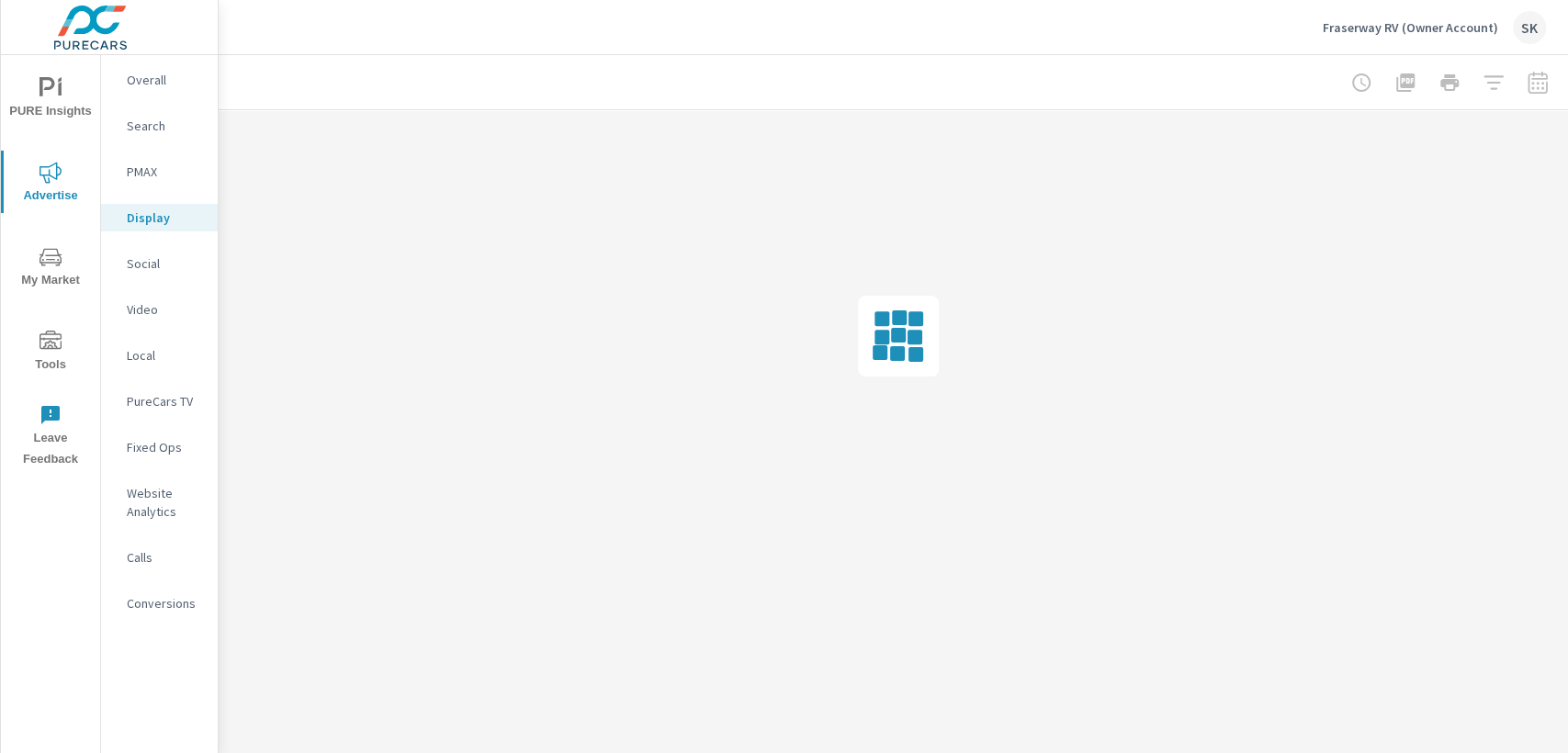 click on "PMAX" at bounding box center [164, 172] 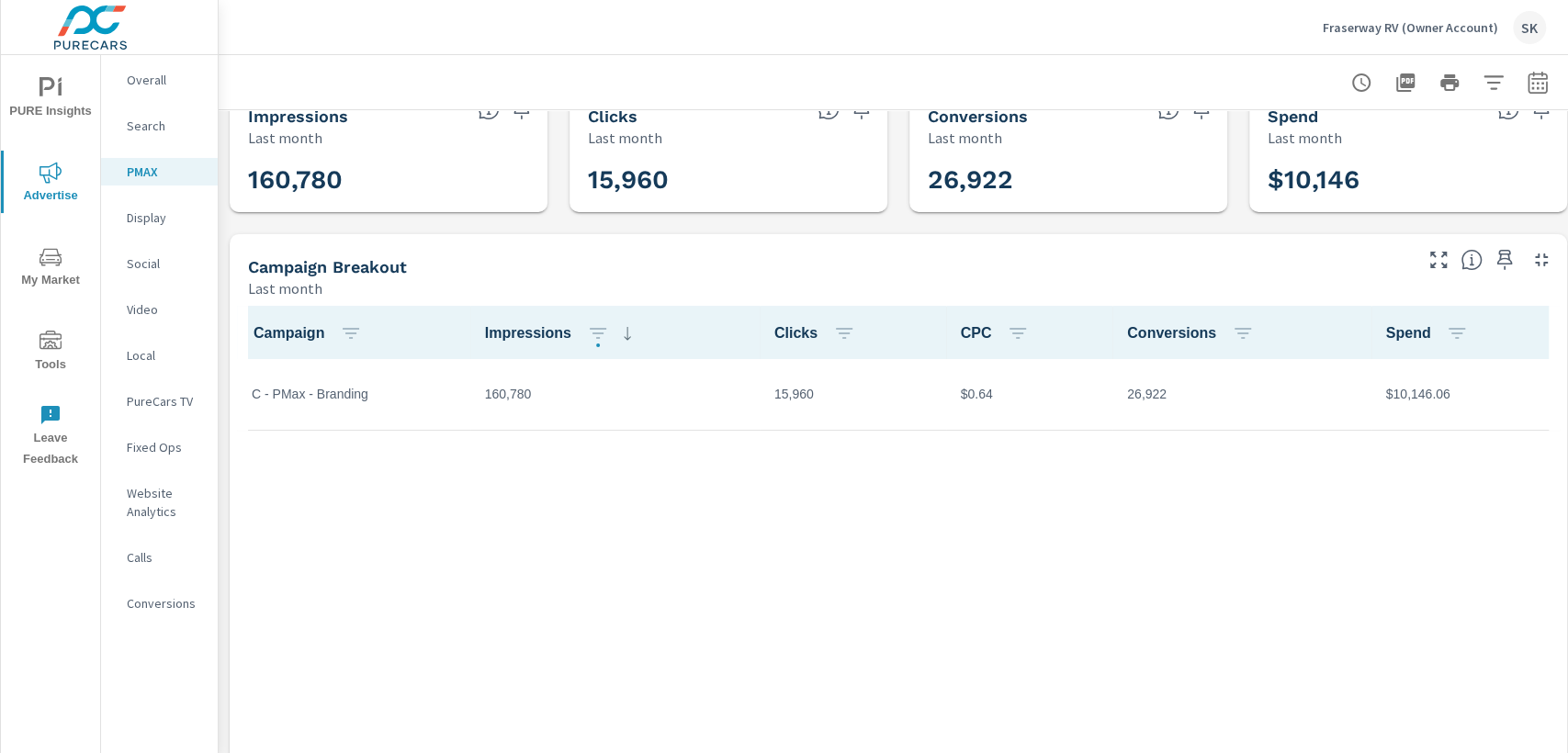 scroll, scrollTop: 0, scrollLeft: 0, axis: both 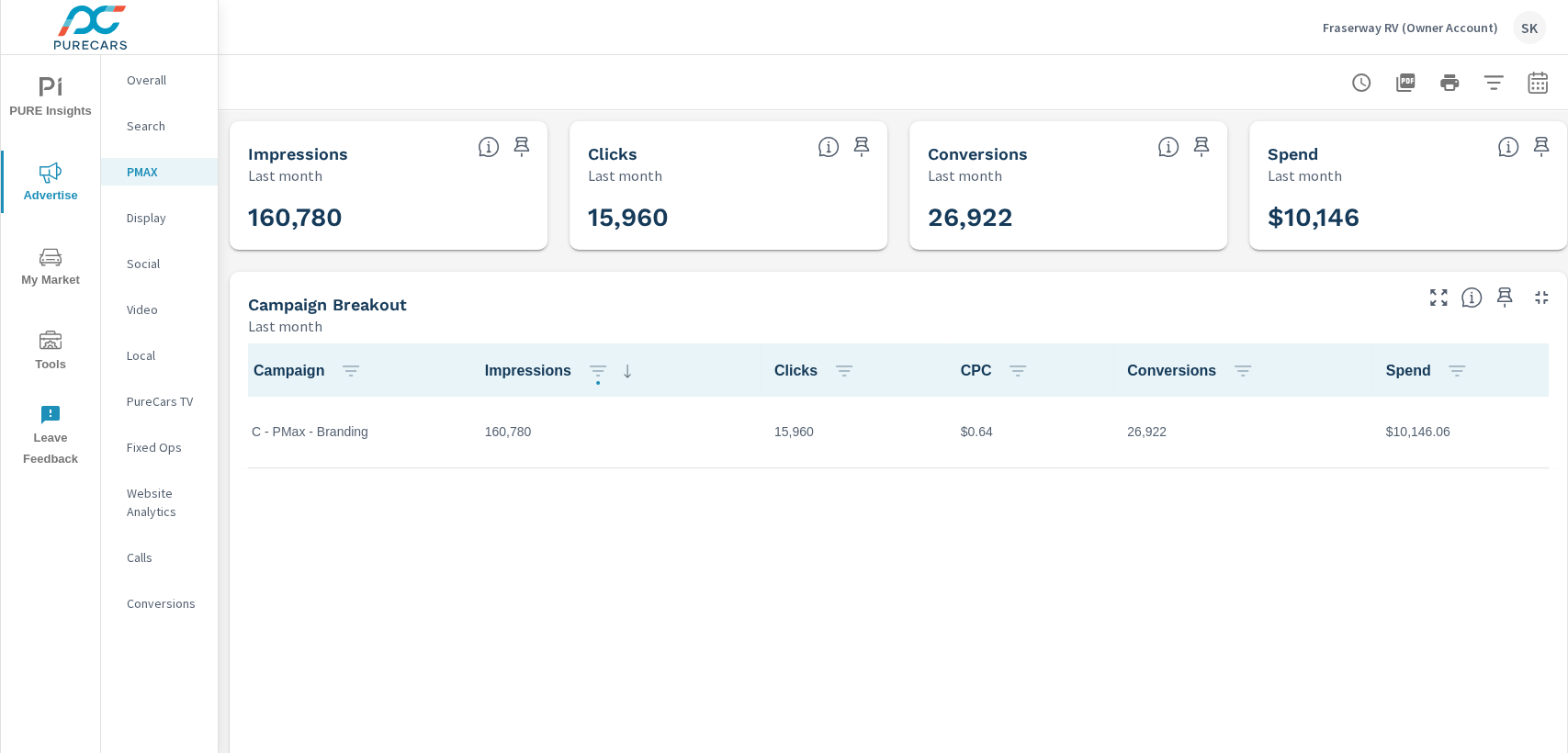 click on "Search" at bounding box center (159, 126) 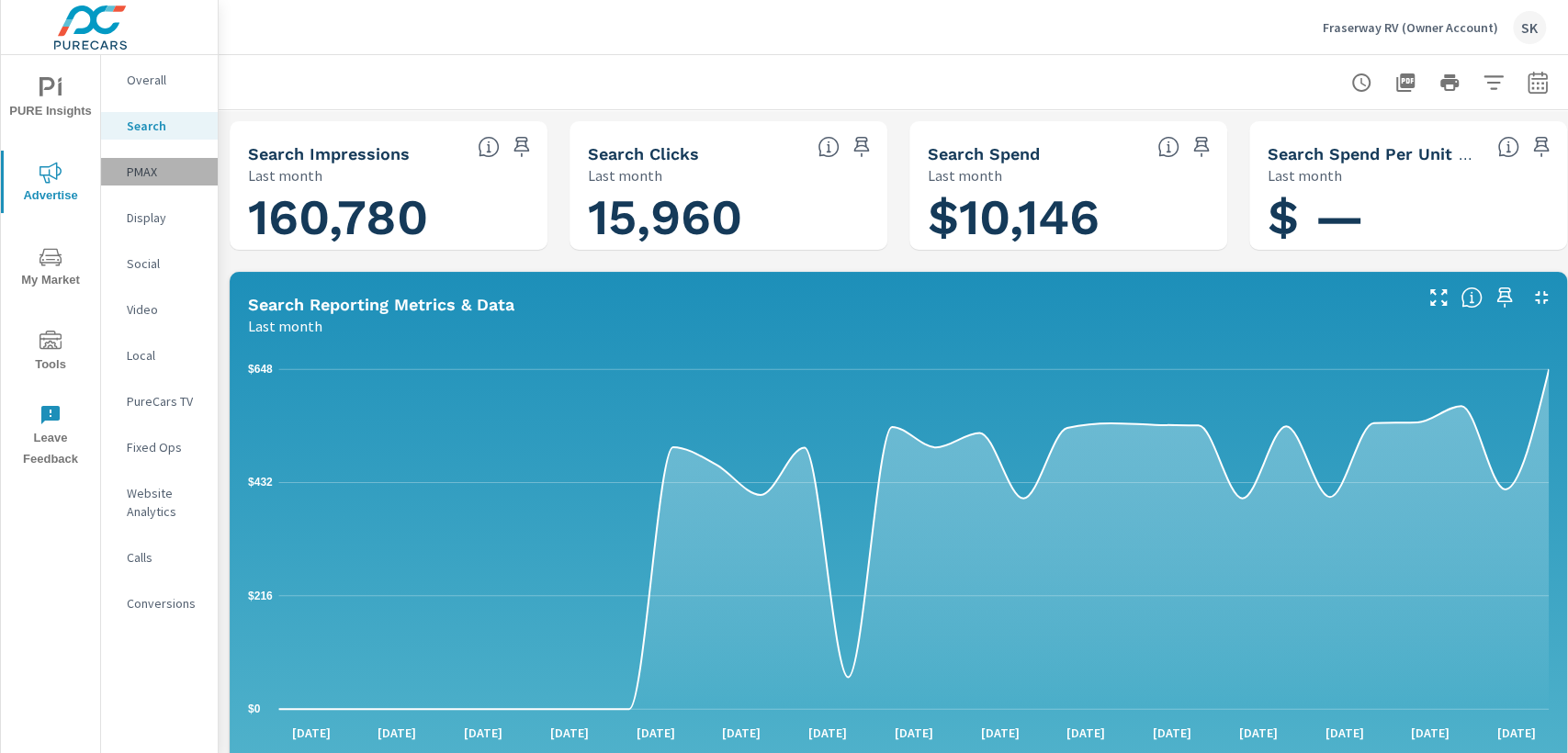 click on "PMAX" at bounding box center (164, 172) 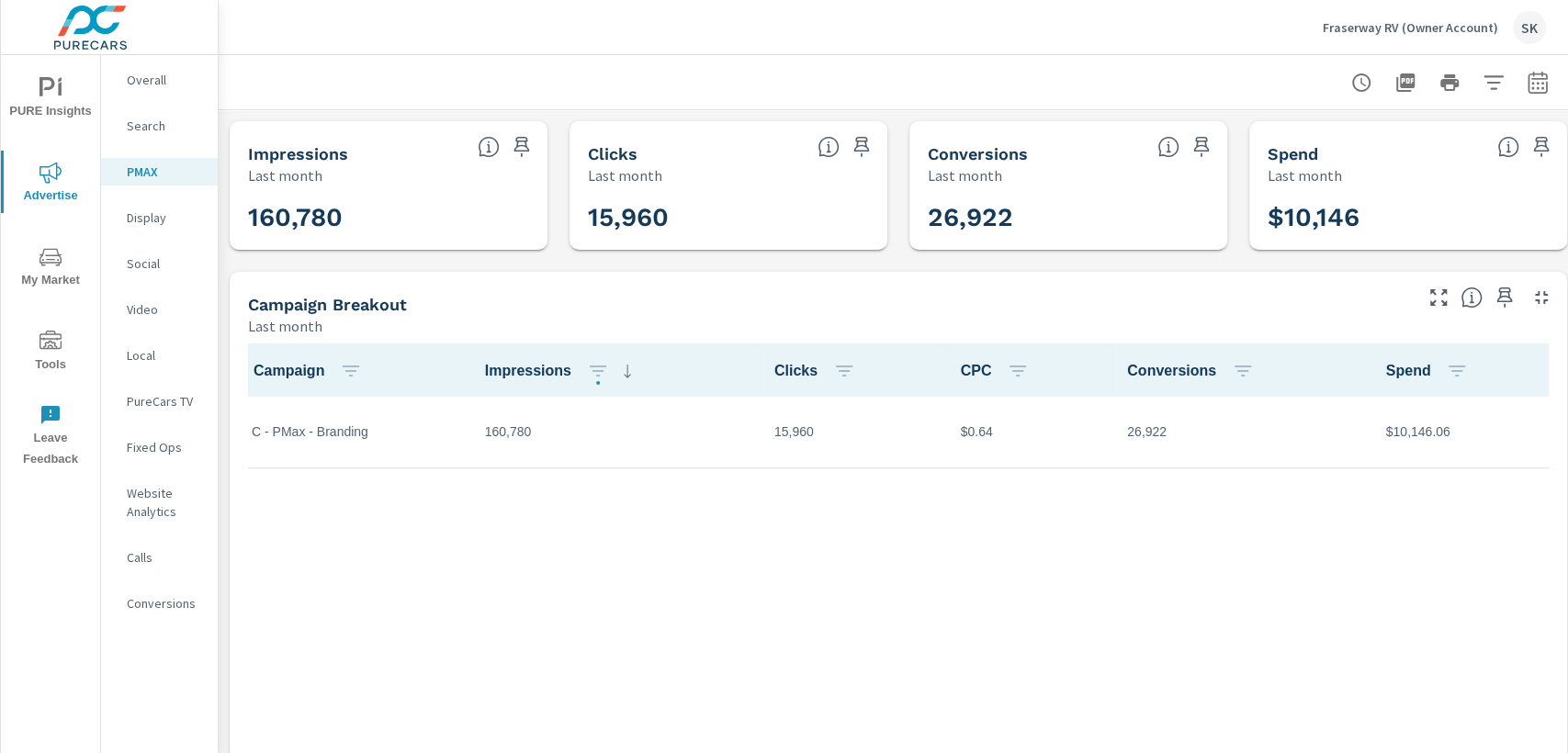 click on "Display" at bounding box center (164, 218) 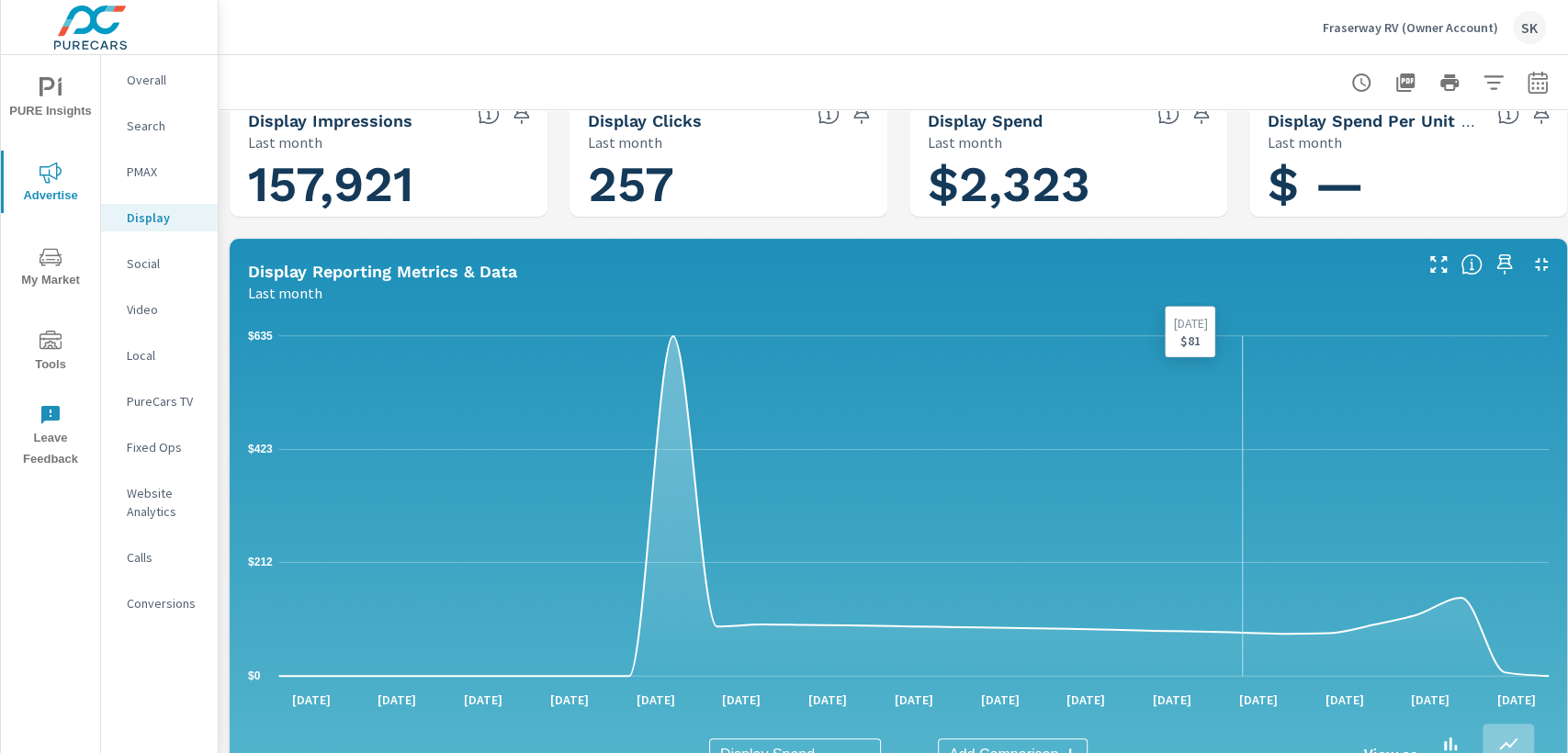 scroll, scrollTop: 0, scrollLeft: 0, axis: both 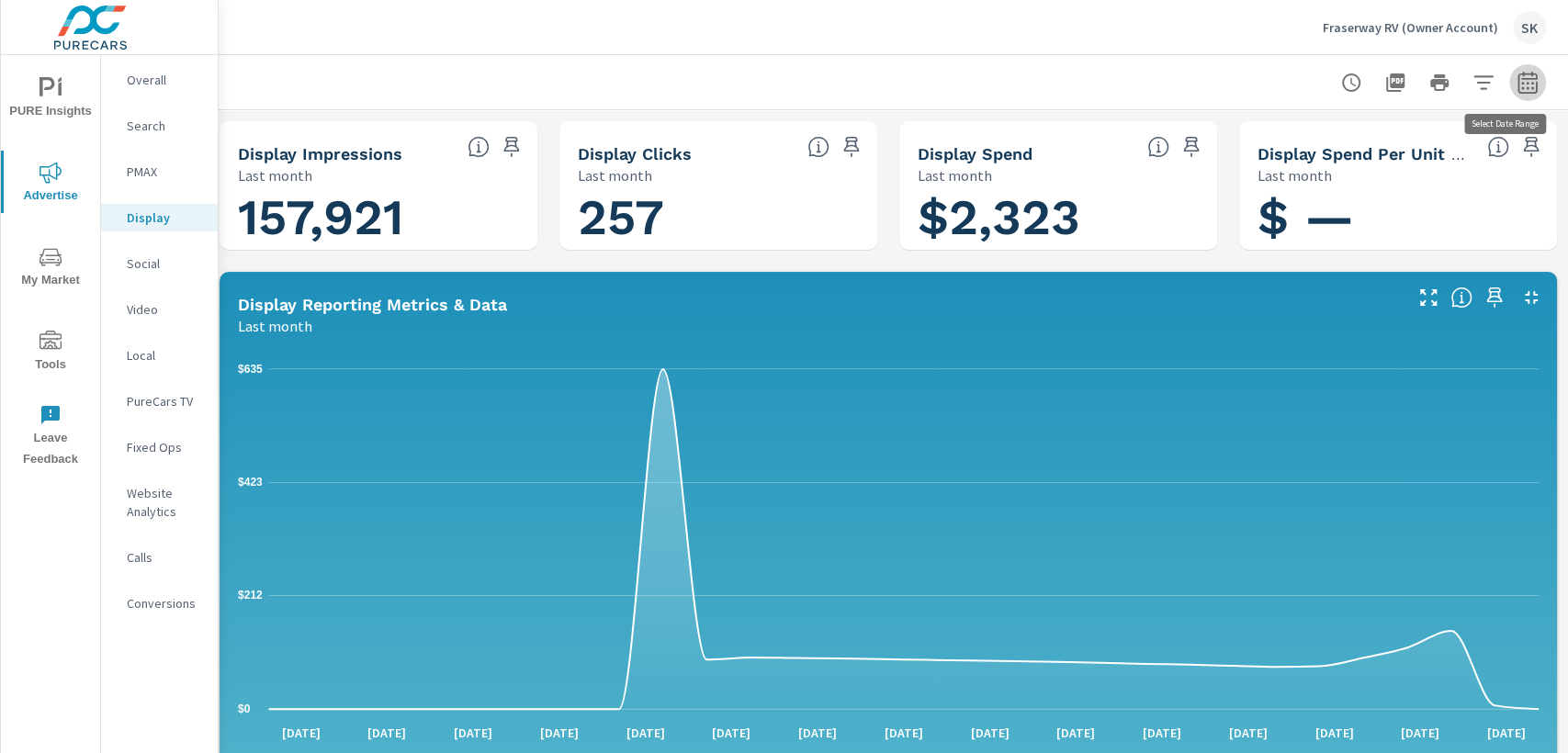 click 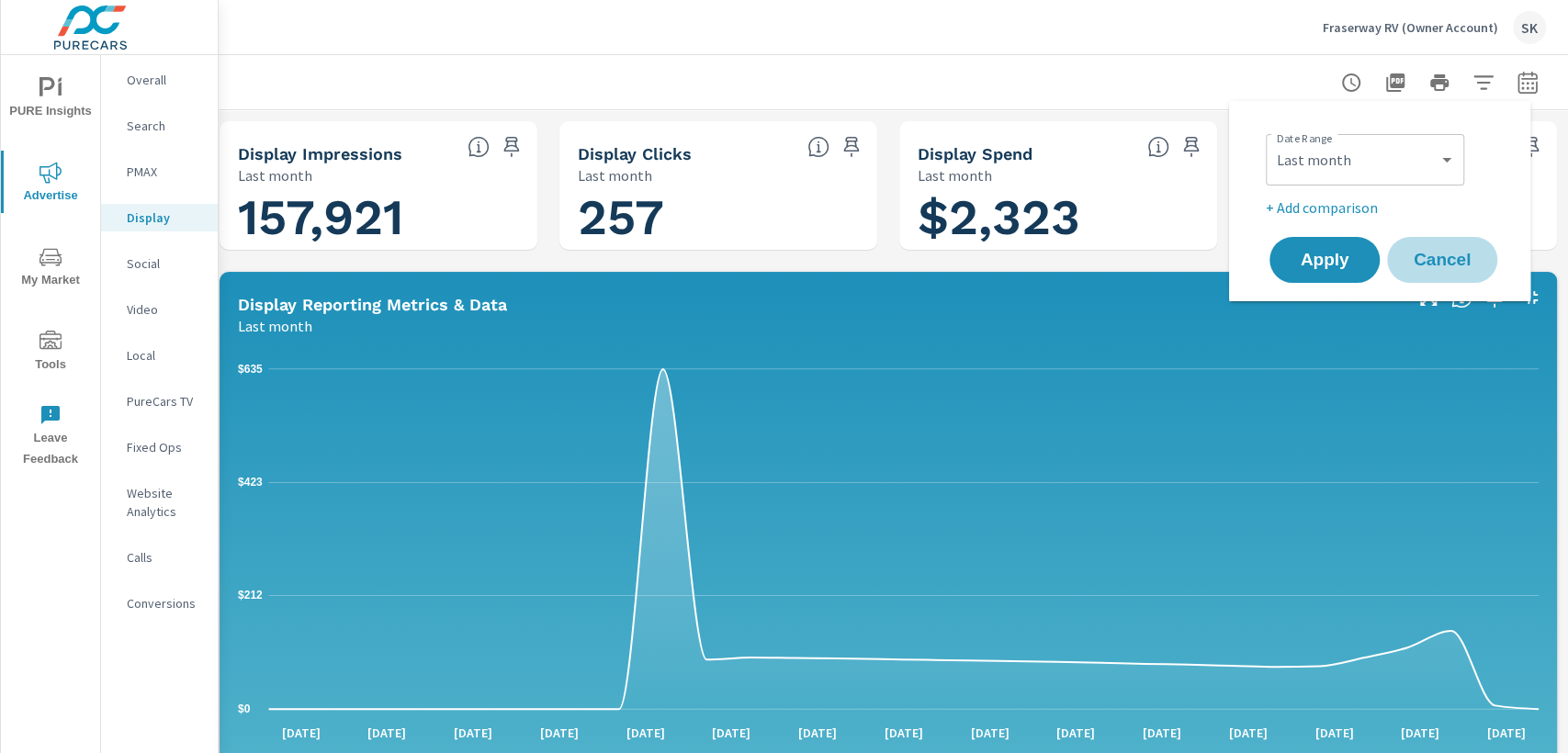 click on "Cancel" at bounding box center [1442, 260] 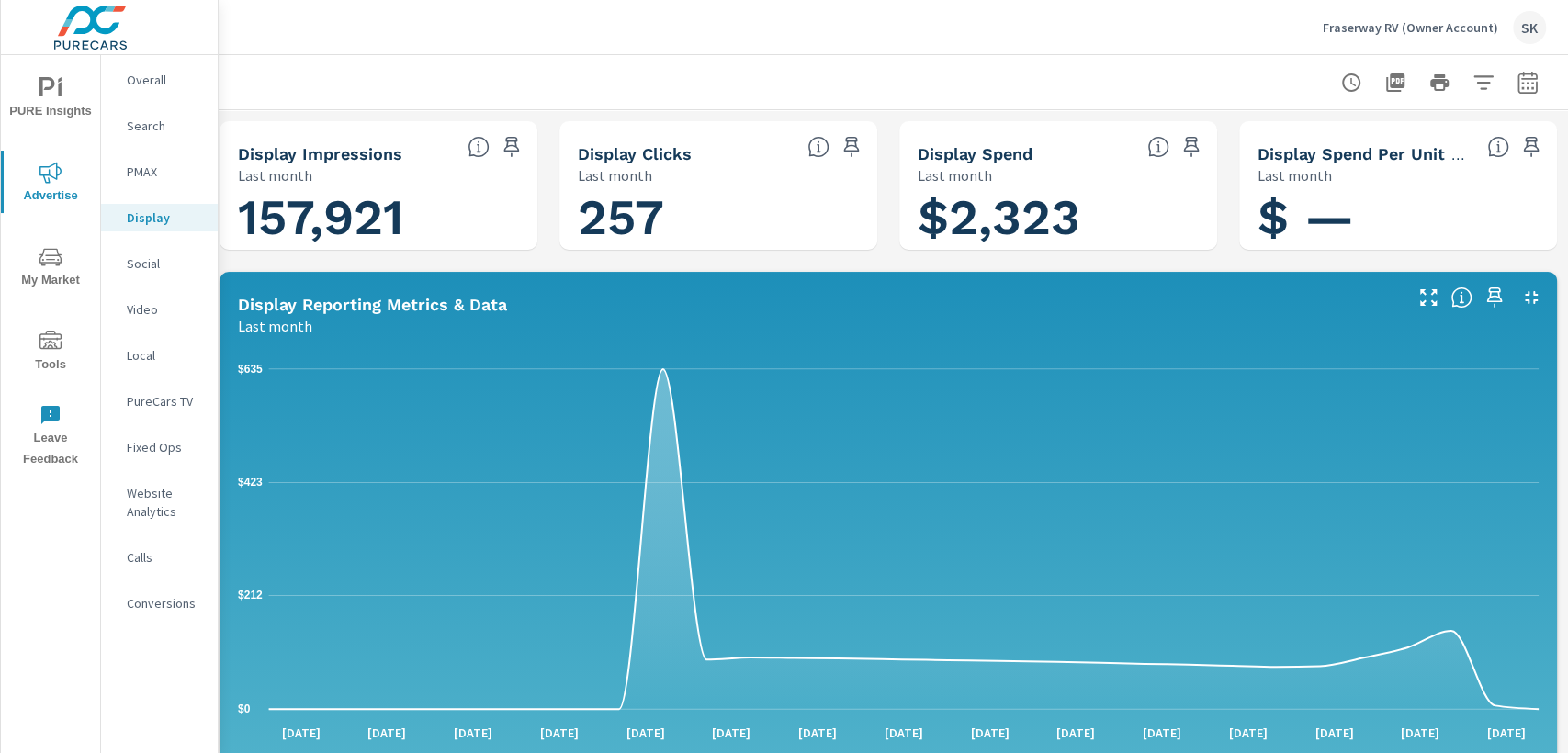 scroll, scrollTop: 0, scrollLeft: 0, axis: both 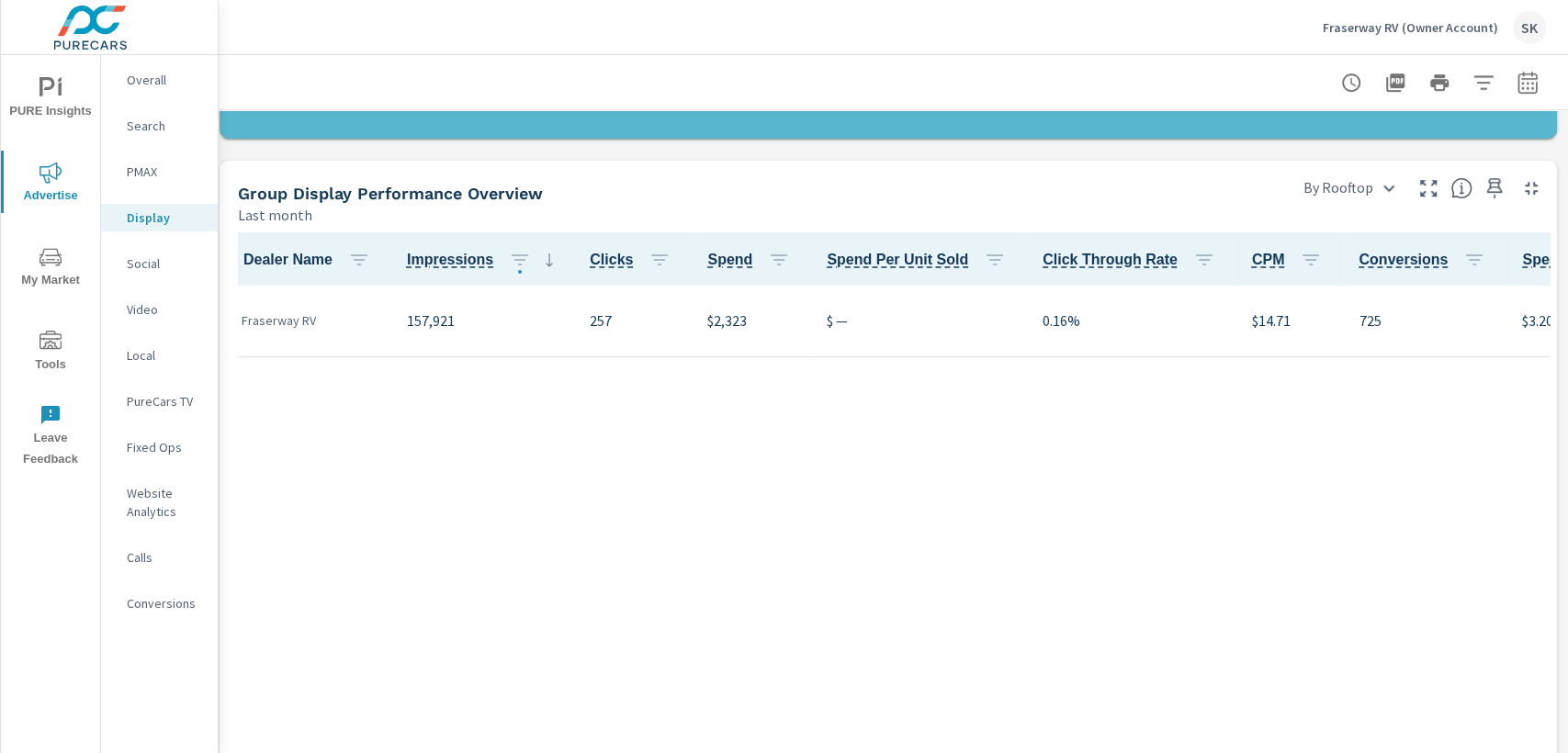 click on "Video" at bounding box center [164, 309] 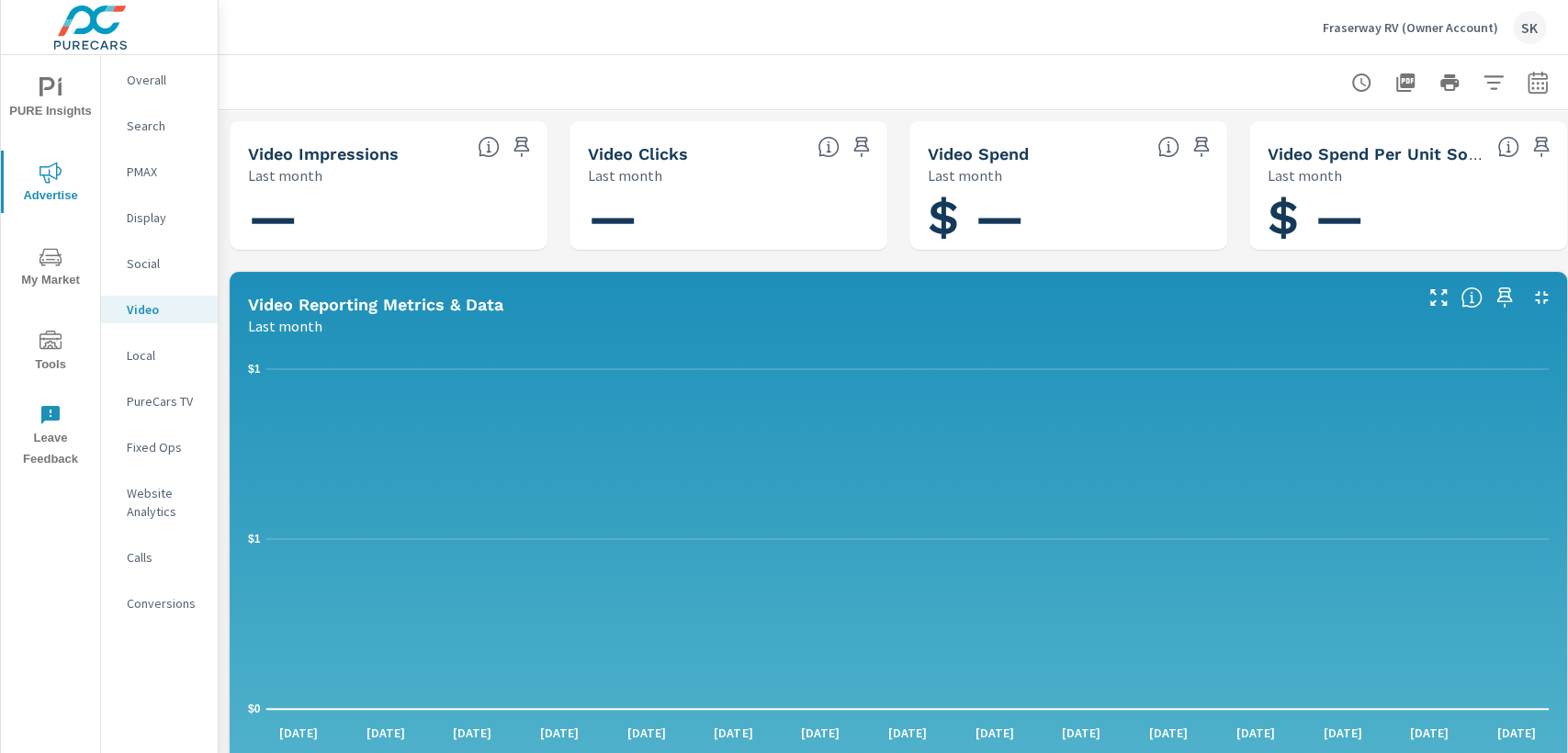 click on "Local" at bounding box center (164, 355) 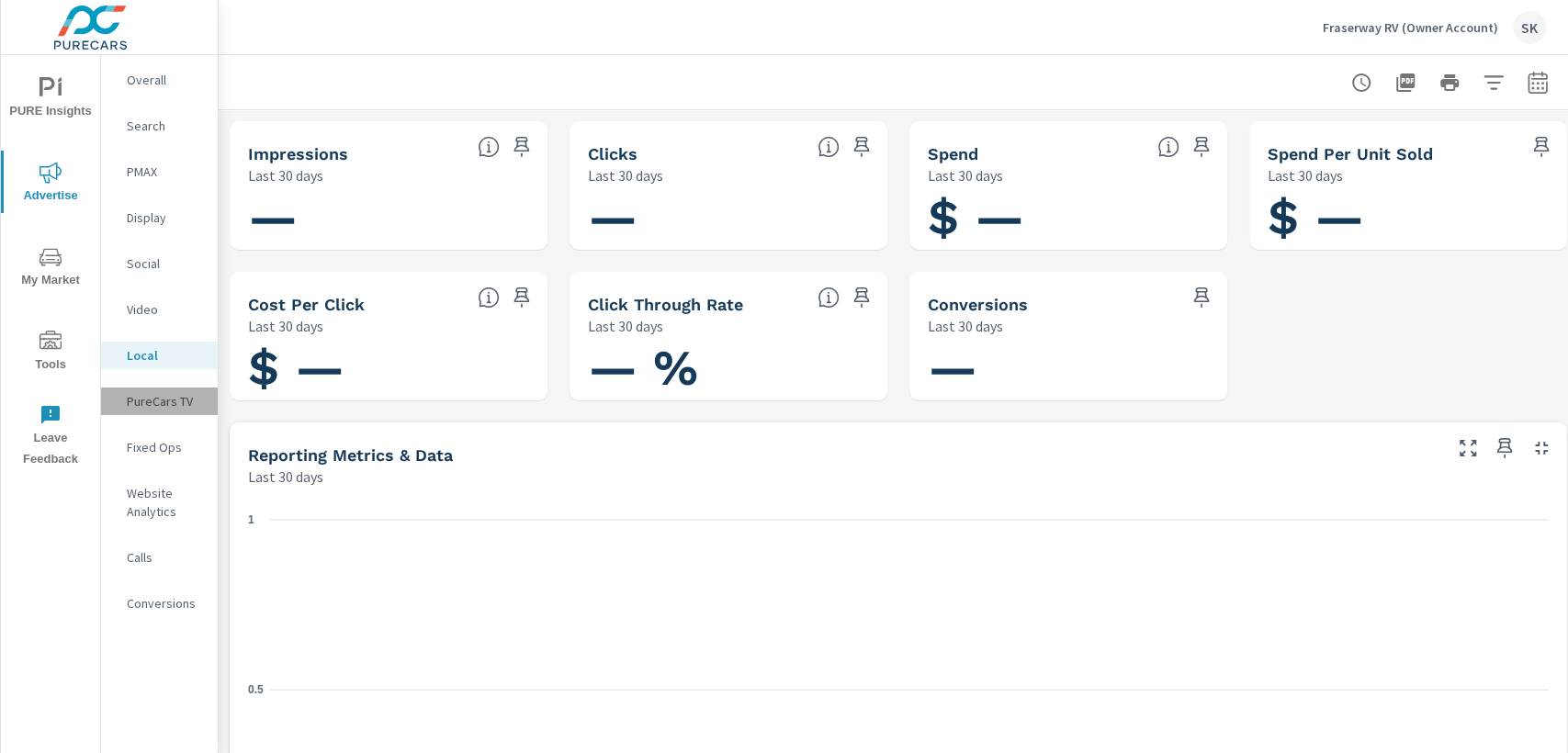 click on "PureCars TV" at bounding box center (164, 401) 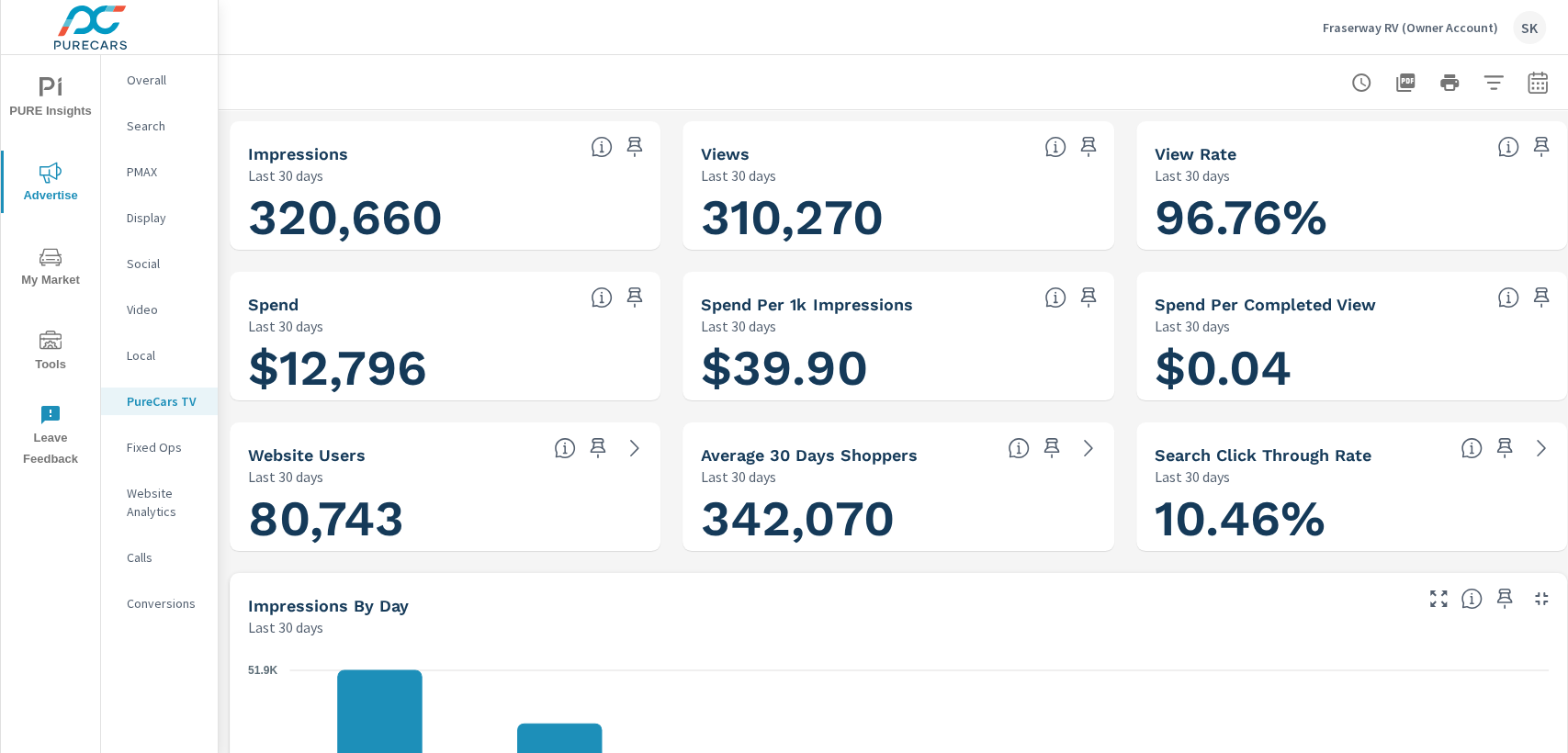scroll, scrollTop: 0, scrollLeft: 0, axis: both 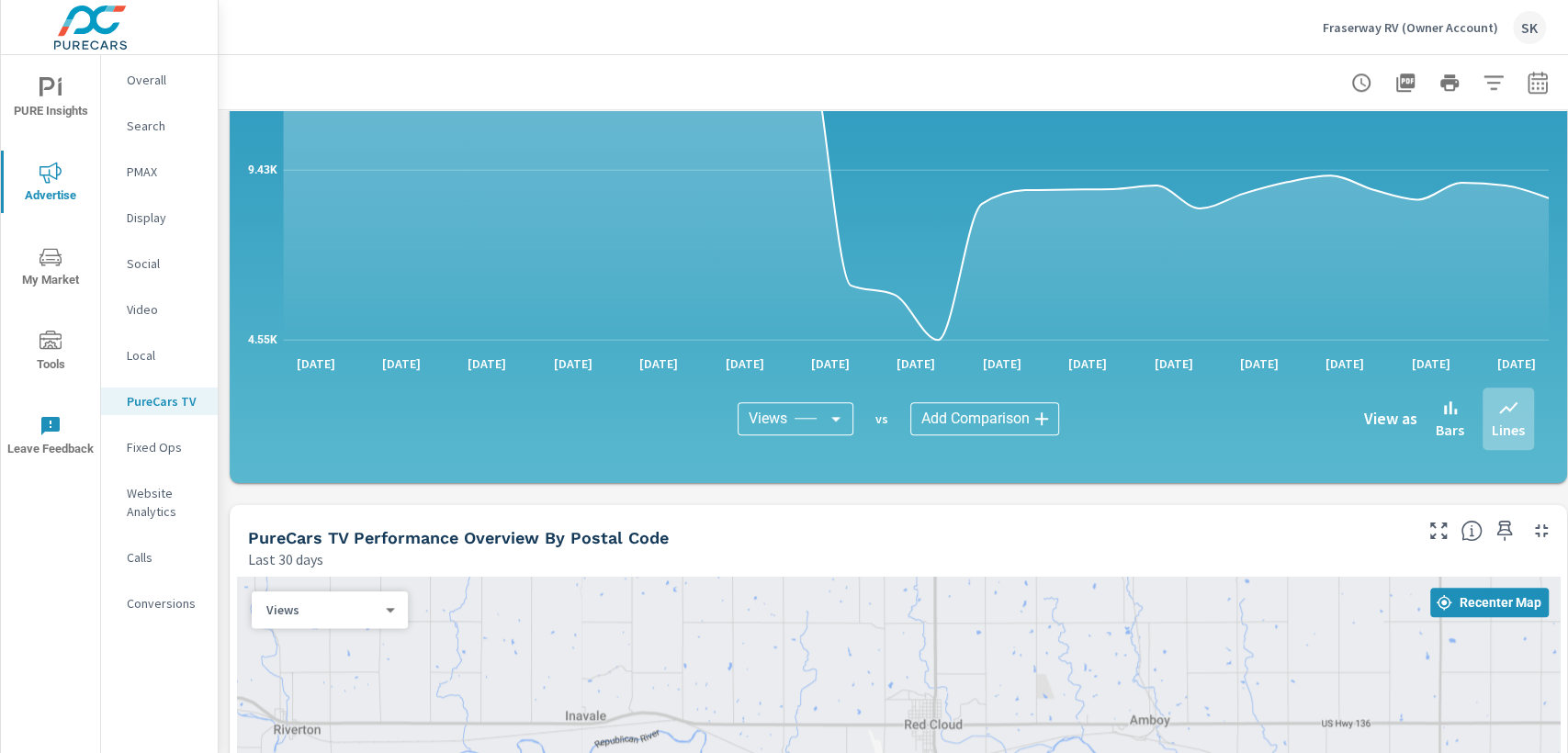 click on "PureCars TV Performance Overview By Postal Code Last 30 days" at bounding box center [823, 537] 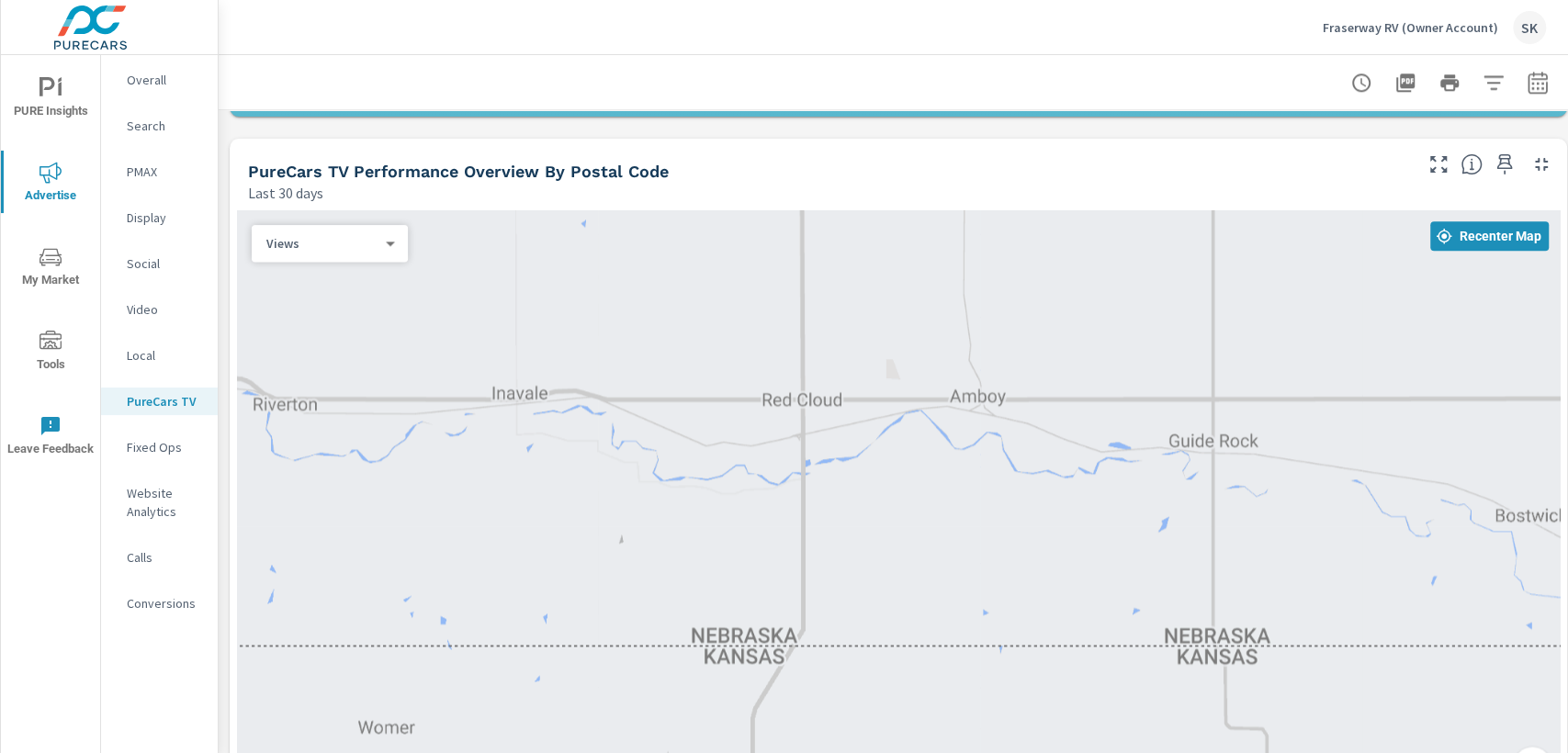 scroll, scrollTop: 1530, scrollLeft: 0, axis: vertical 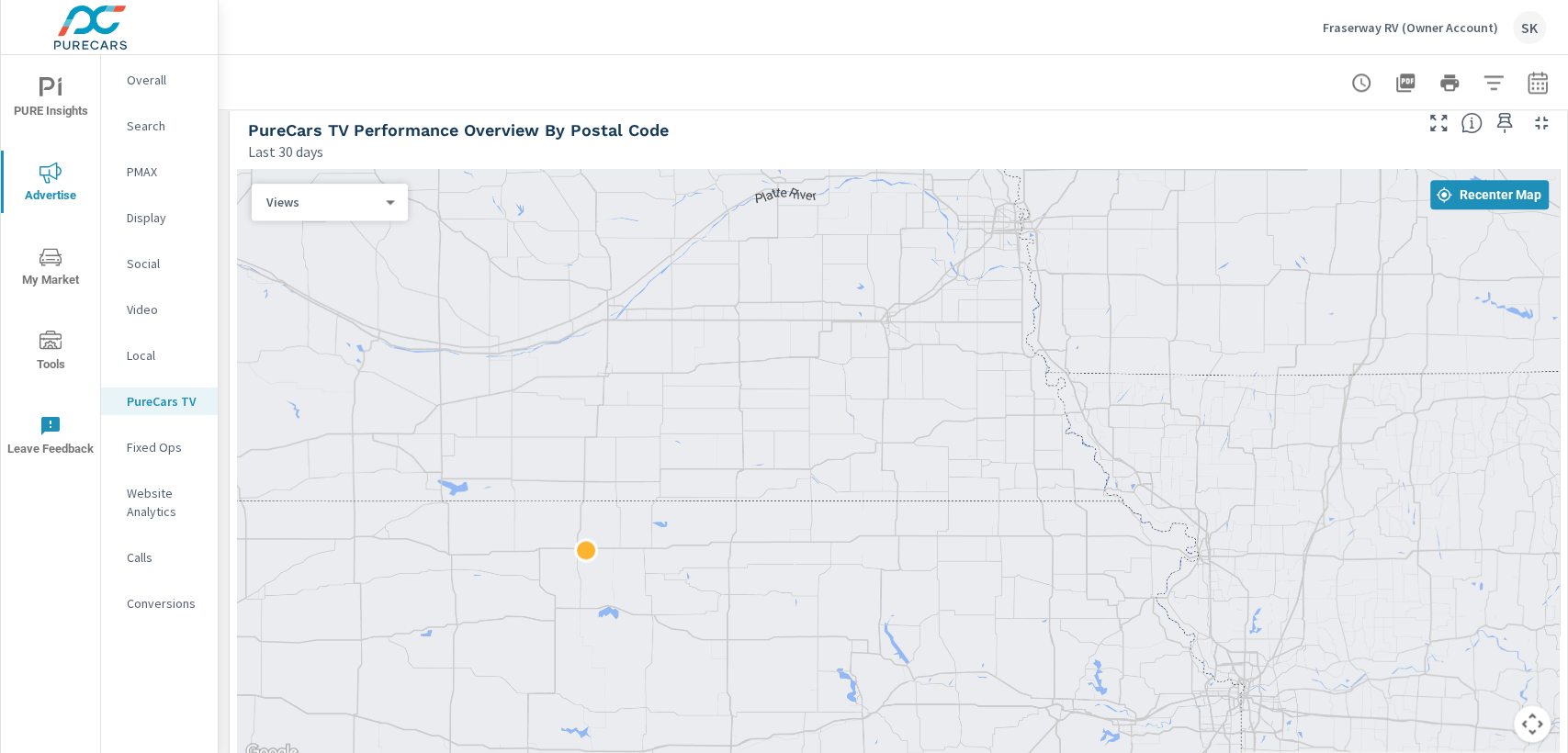 drag, startPoint x: 544, startPoint y: 608, endPoint x: 764, endPoint y: 384, distance: 313.96815 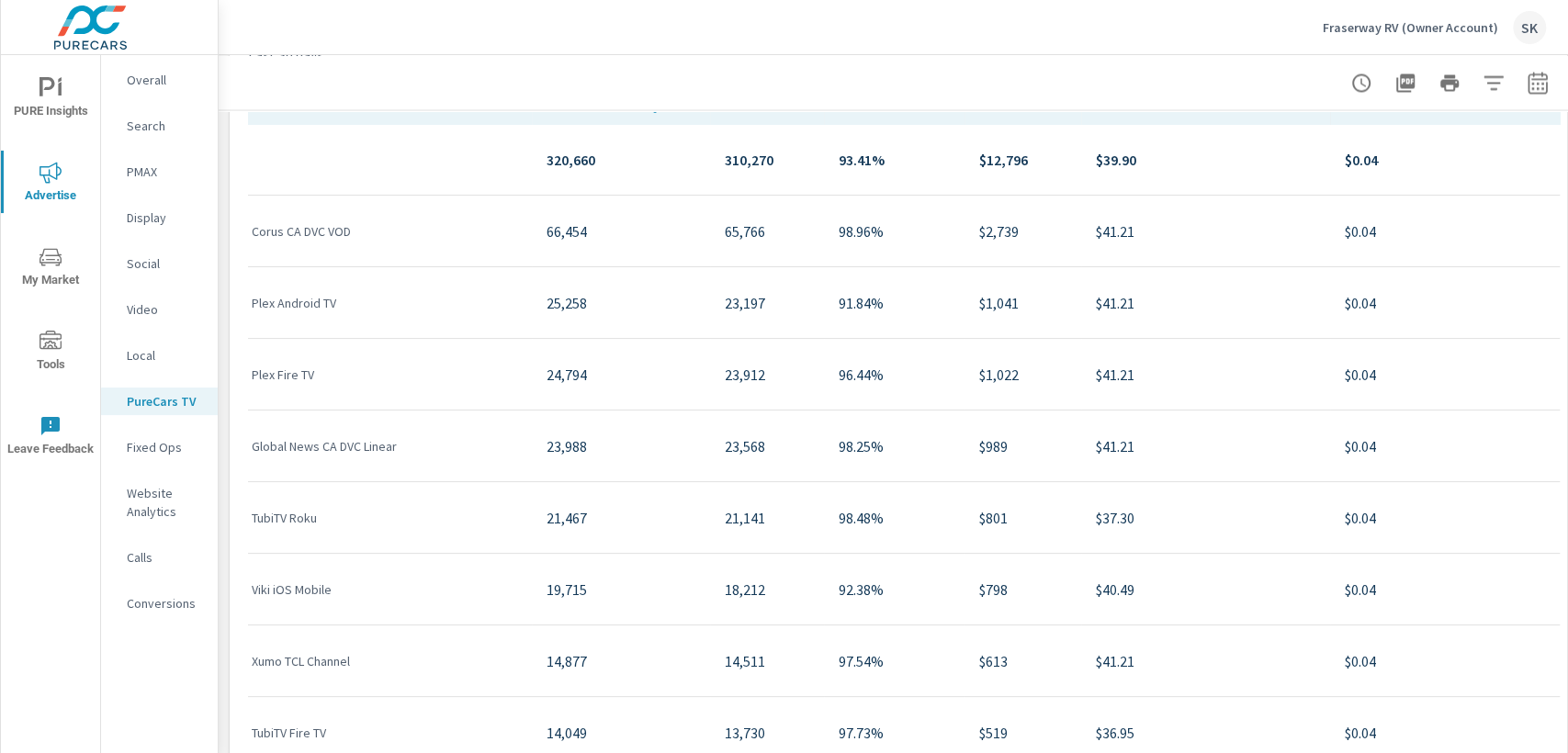 scroll, scrollTop: 2346, scrollLeft: 0, axis: vertical 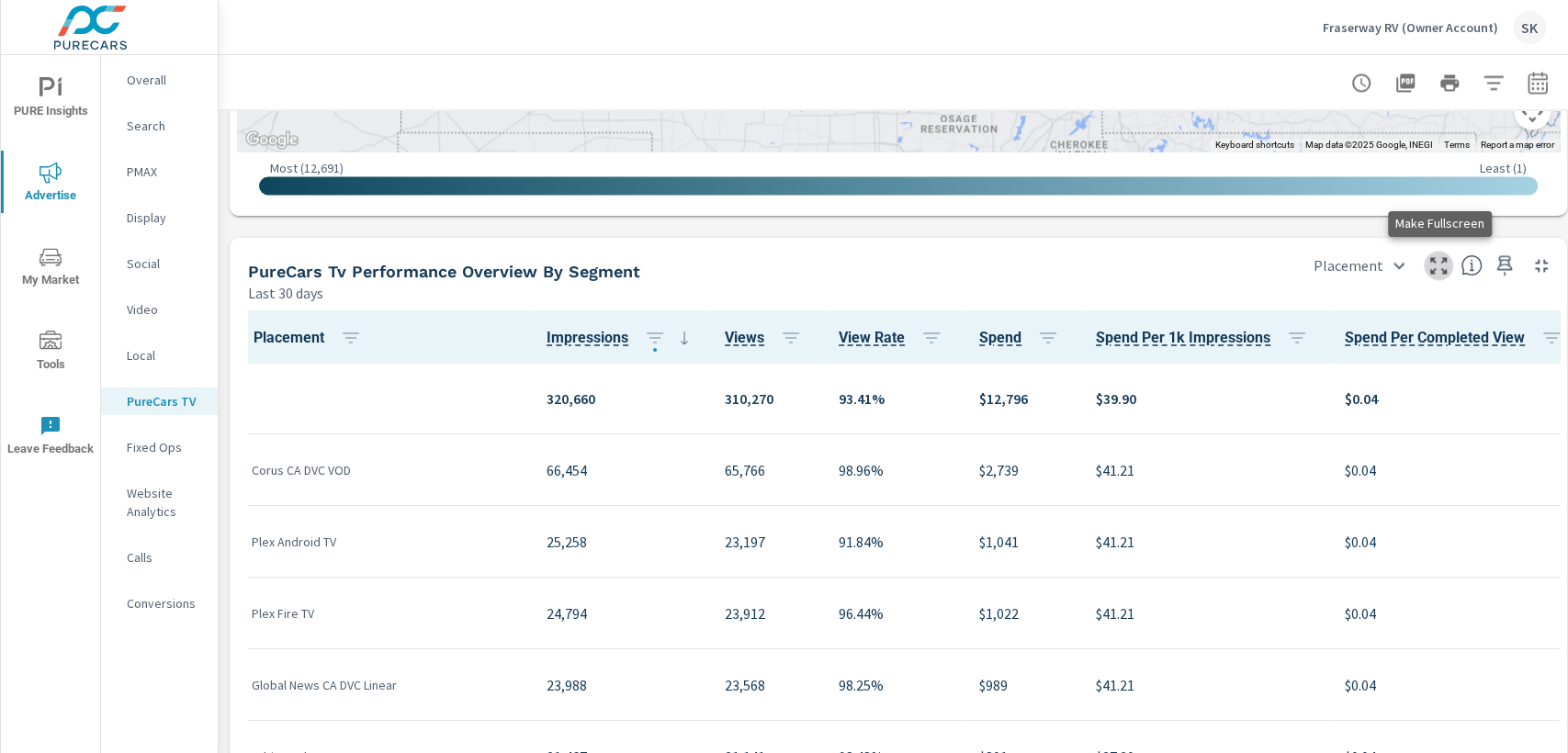 click 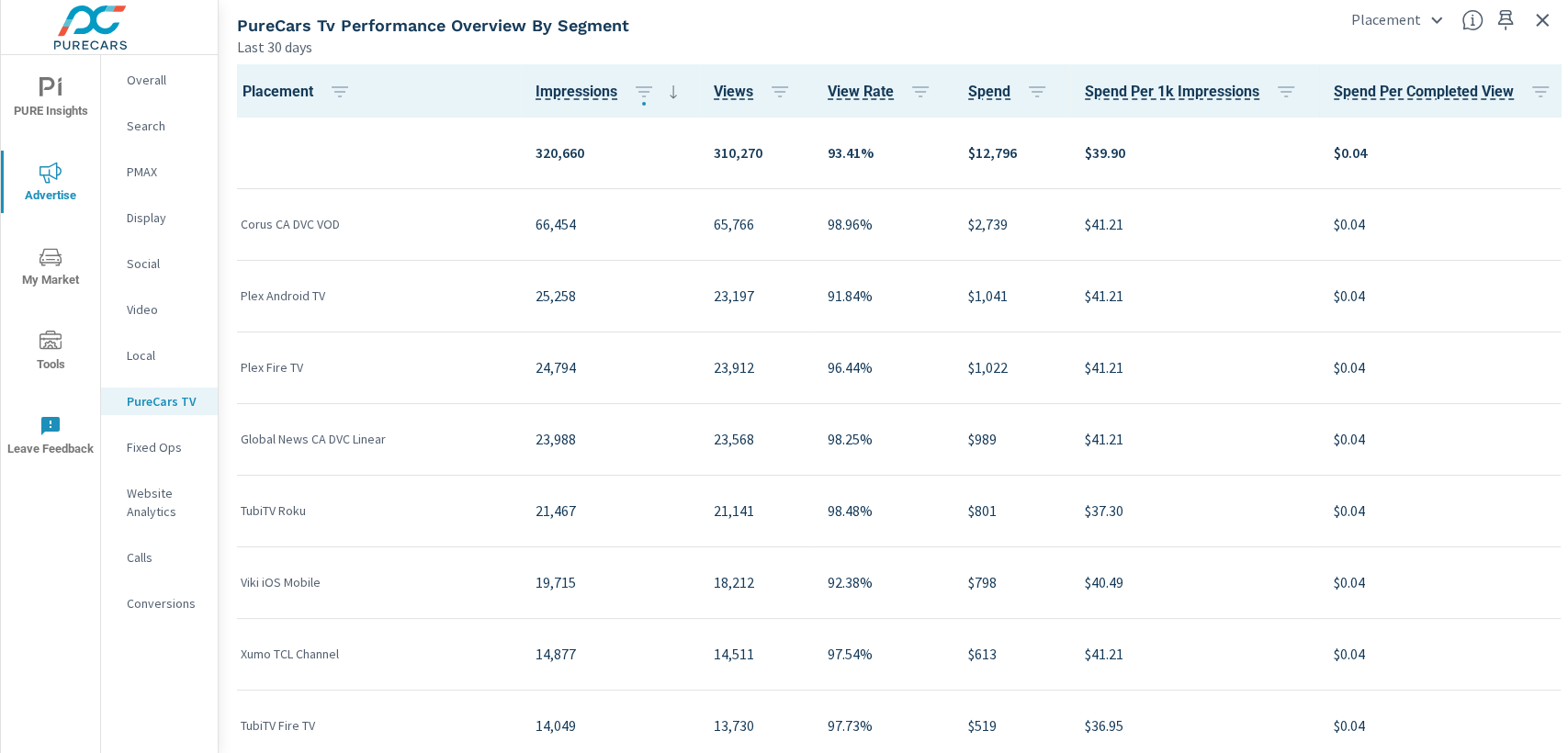 scroll, scrollTop: 0, scrollLeft: 0, axis: both 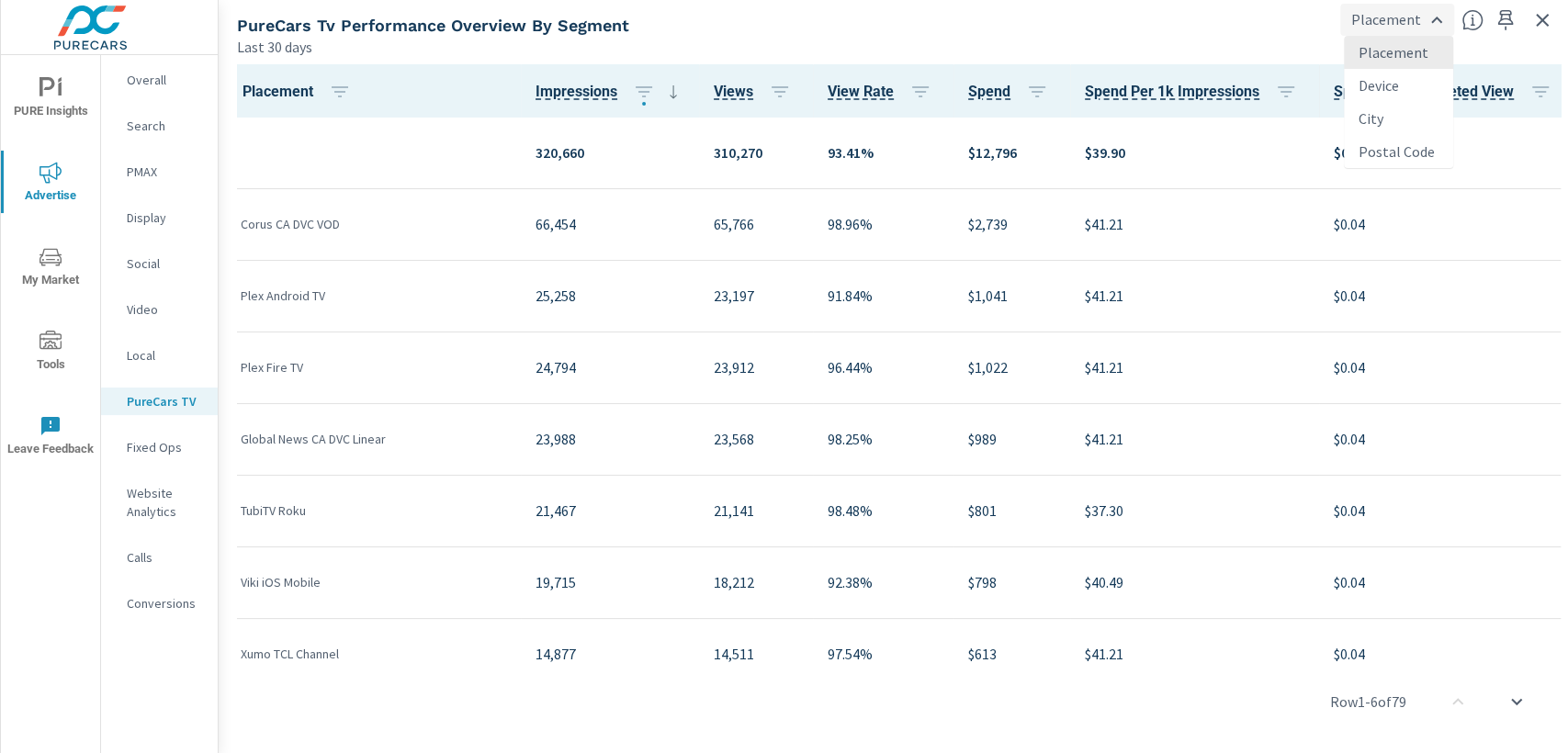 click on "PURE Insights Advertise My Market Tools Leave Feedback Overall Search PMAX Display Social Video Local PureCars TV Fixed Ops Website Analytics Calls Conversions Fraserway RV (Owner Account) SK PureCarsTV Group Performance Fraserway RV (Owner Account) Report date range:
[DATE] -
[DATE]
PureCars Tv Performance Overview By Segment Last 30 days Placement Placement Placement Impressions Views View Rate Spend Spend Per 1k Impressions Spend Per Completed View 320,660 310,270 93.41% $12,796 $39.90 $0.04 Corus CA DVC VOD 66,454 65,766 98.96% $2,739 $41.21 $0.04 Plex Android TV 25,258 23,197 91.84% $1,041 $41.21 $0.04 Plex Fire TV 24,794 23,912 96.44% $1,022 $41.21 $0.04 Global News CA DVC Linear 23,988 23,568 98.25% $989 $41.21 $0.04 TubiTV Roku 21,467 21,141 98.48% $801 $37.30 $0.04 Viki iOS Mobile 19,715 18,212 92.38% $798 $40.49 $0.04 Xumo TCL Channel 14,877 14,511 97.54% $613 $41.21 $0.04 TubiTV Fire TV 14,049 13,730 97.73% $519 $36.95 $0.04 12,749" at bounding box center [784, 376] 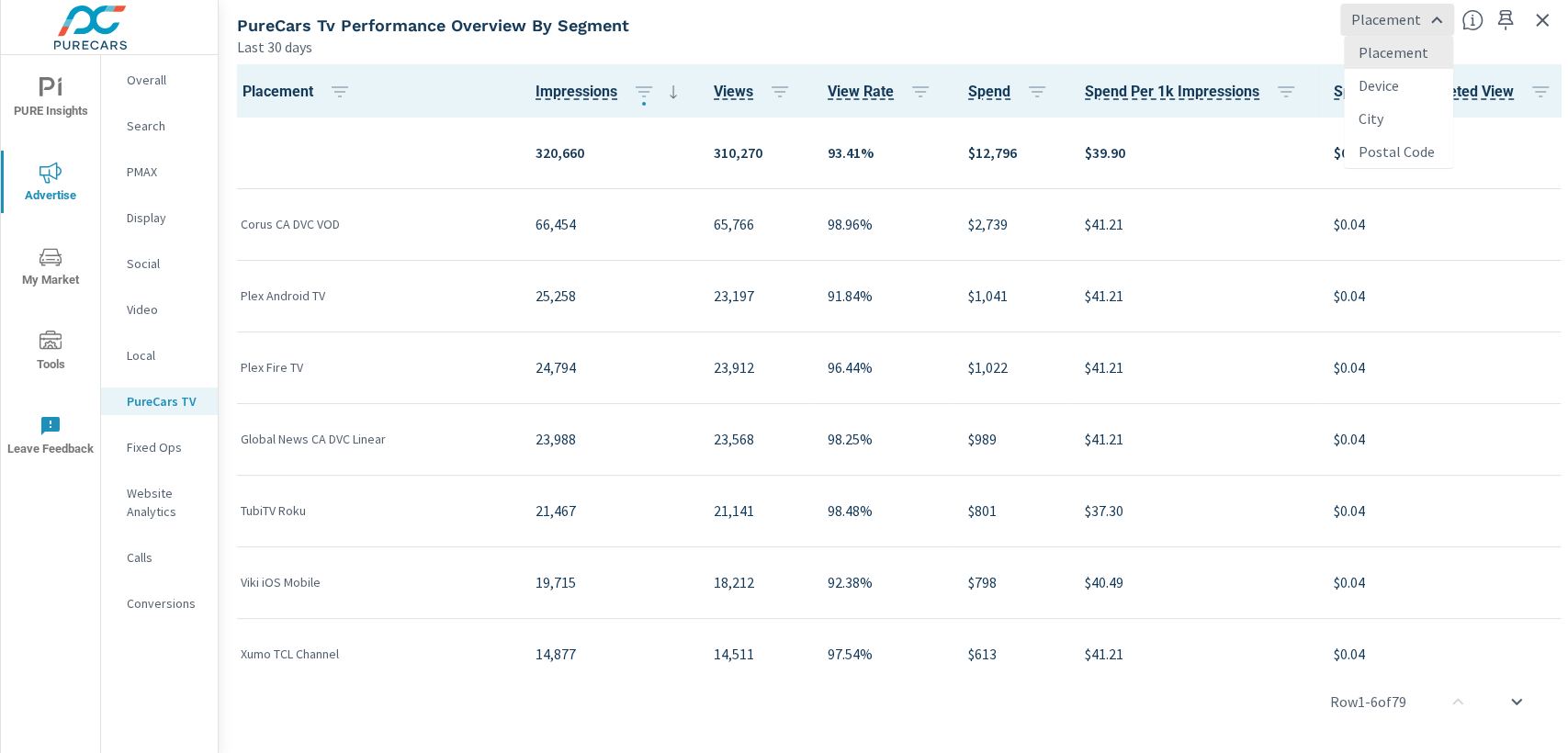 click at bounding box center (784, 376) 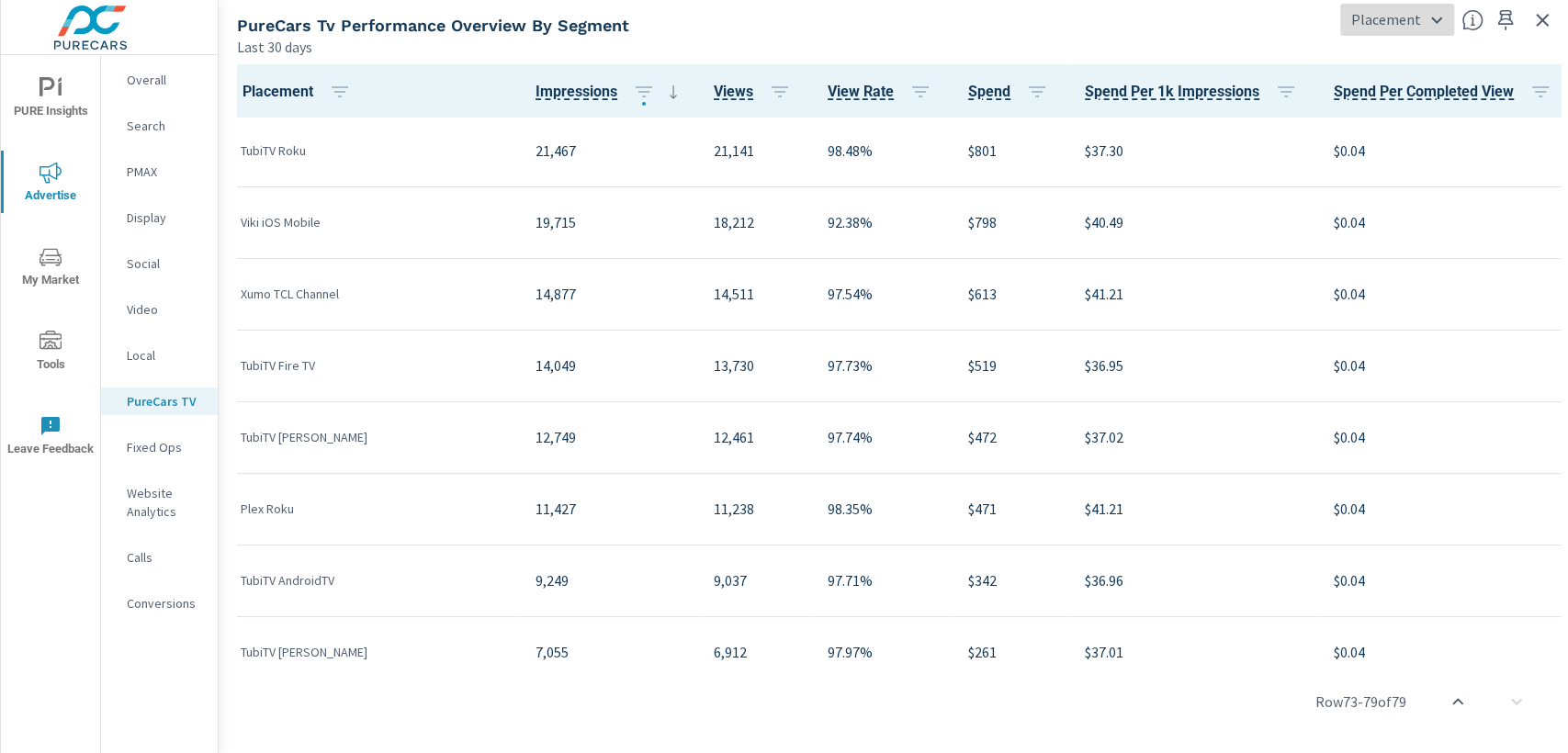 scroll, scrollTop: 0, scrollLeft: 0, axis: both 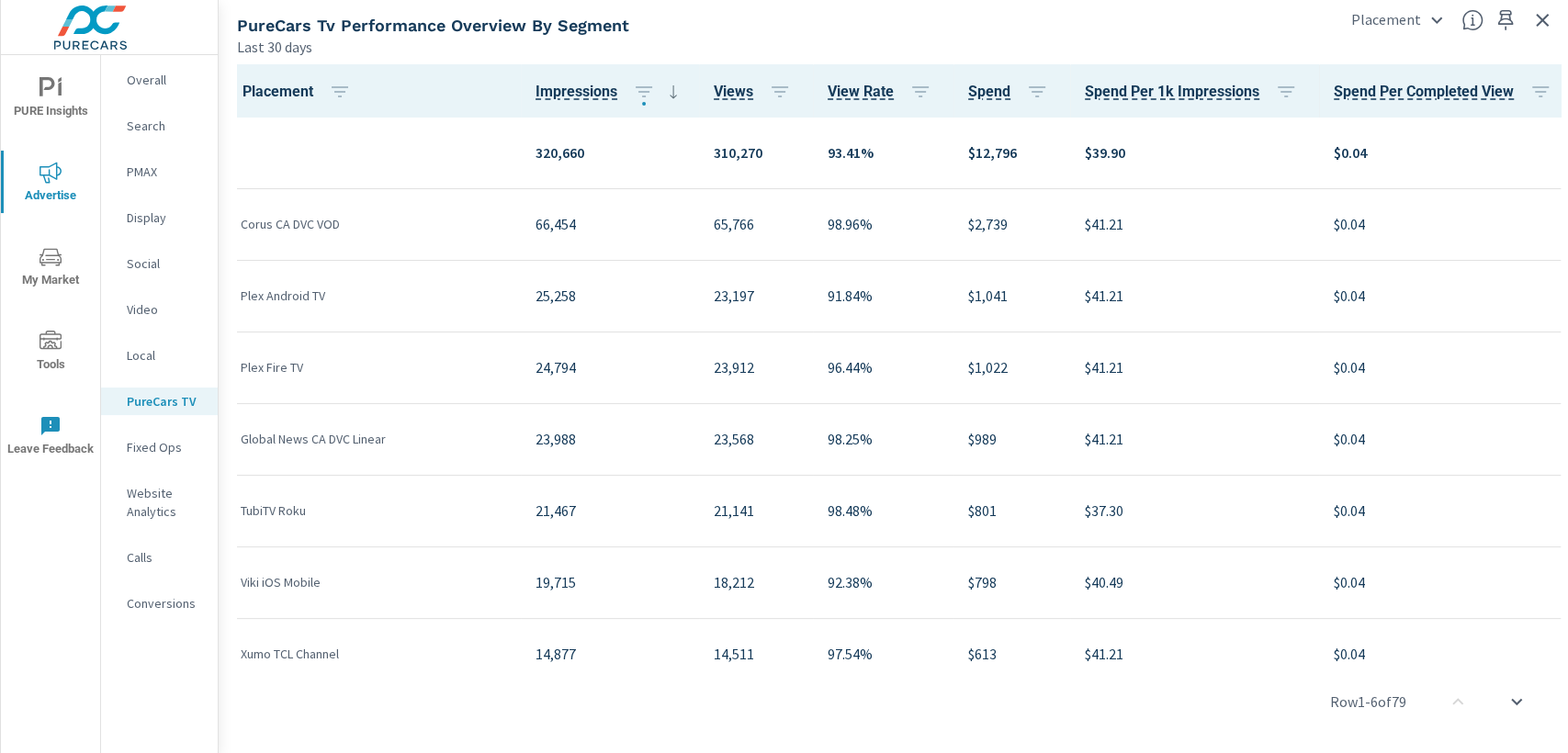 drag, startPoint x: 235, startPoint y: 73, endPoint x: 282, endPoint y: 81, distance: 47.67599 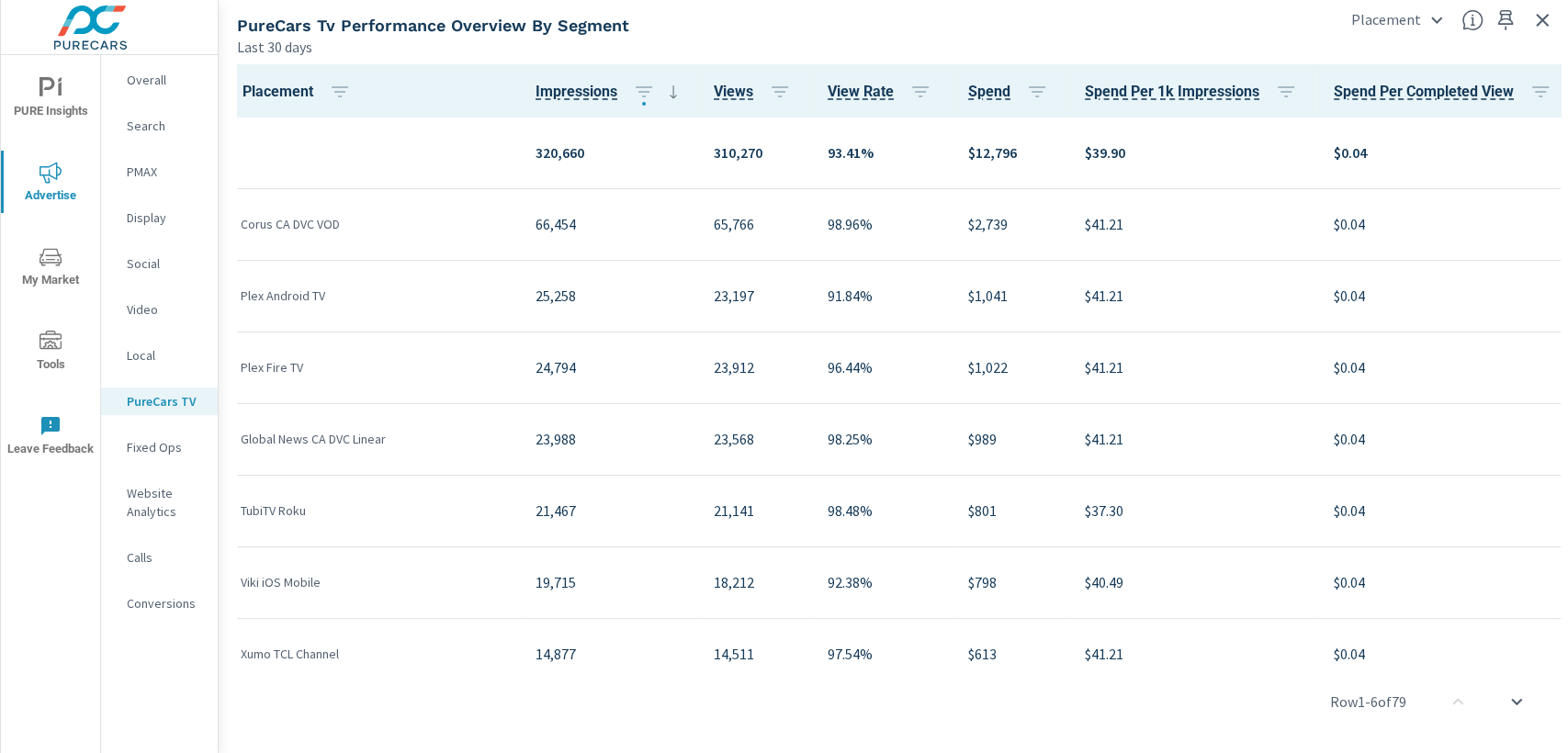 drag, startPoint x: 344, startPoint y: 39, endPoint x: 375, endPoint y: 152, distance: 117.175083 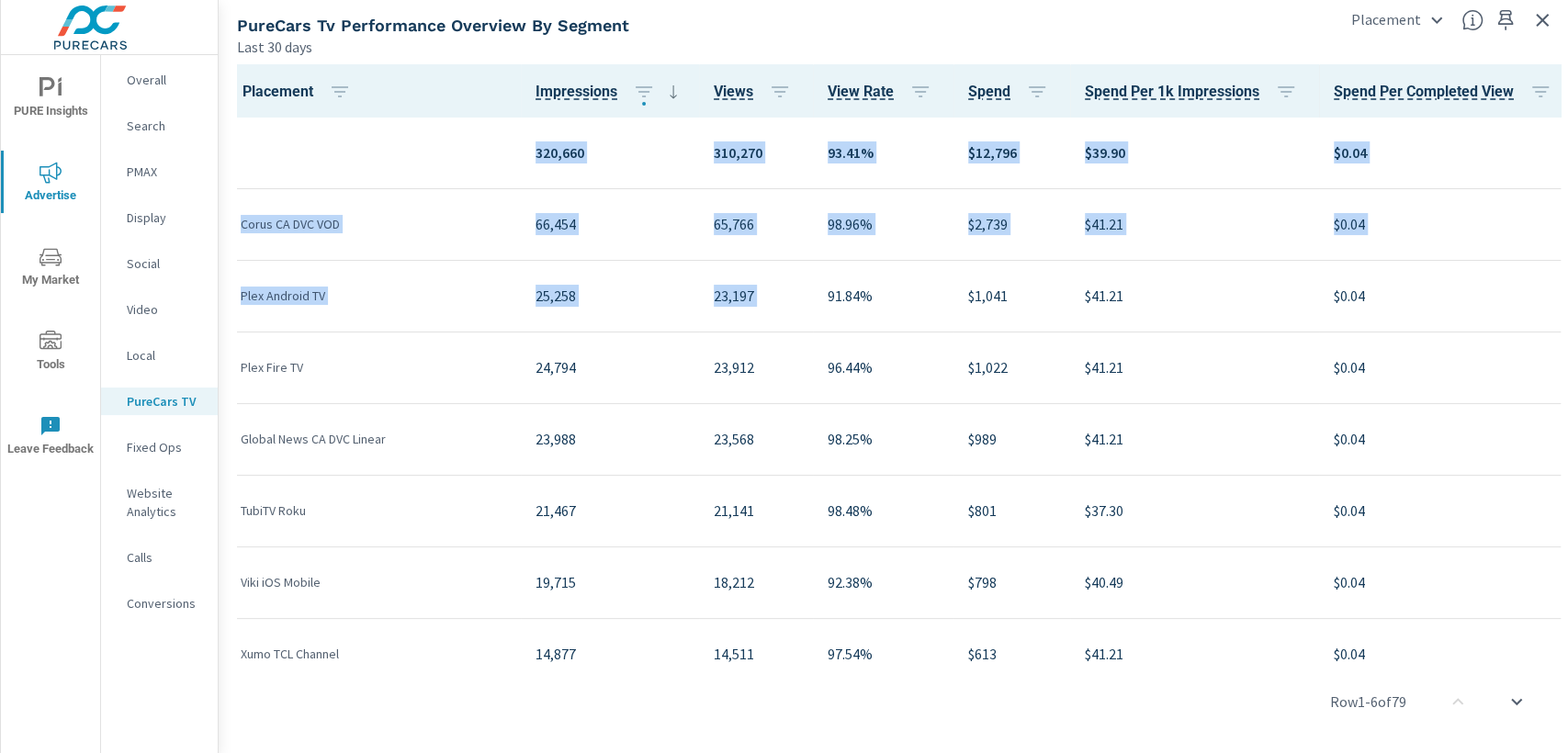 drag, startPoint x: 243, startPoint y: 17, endPoint x: 1032, endPoint y: 444, distance: 897.1343 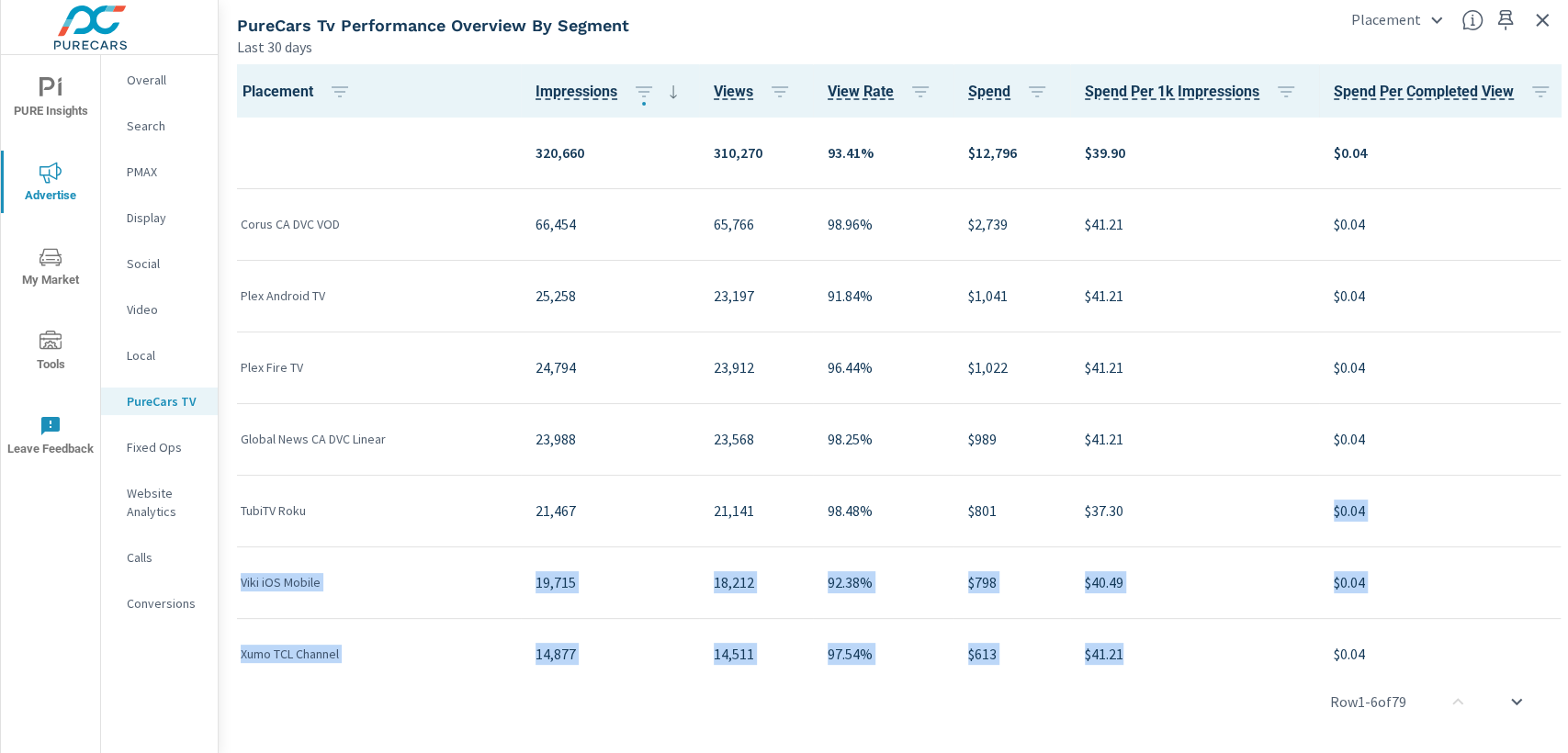 drag, startPoint x: 1173, startPoint y: 525, endPoint x: 1266, endPoint y: 617, distance: 130.81667 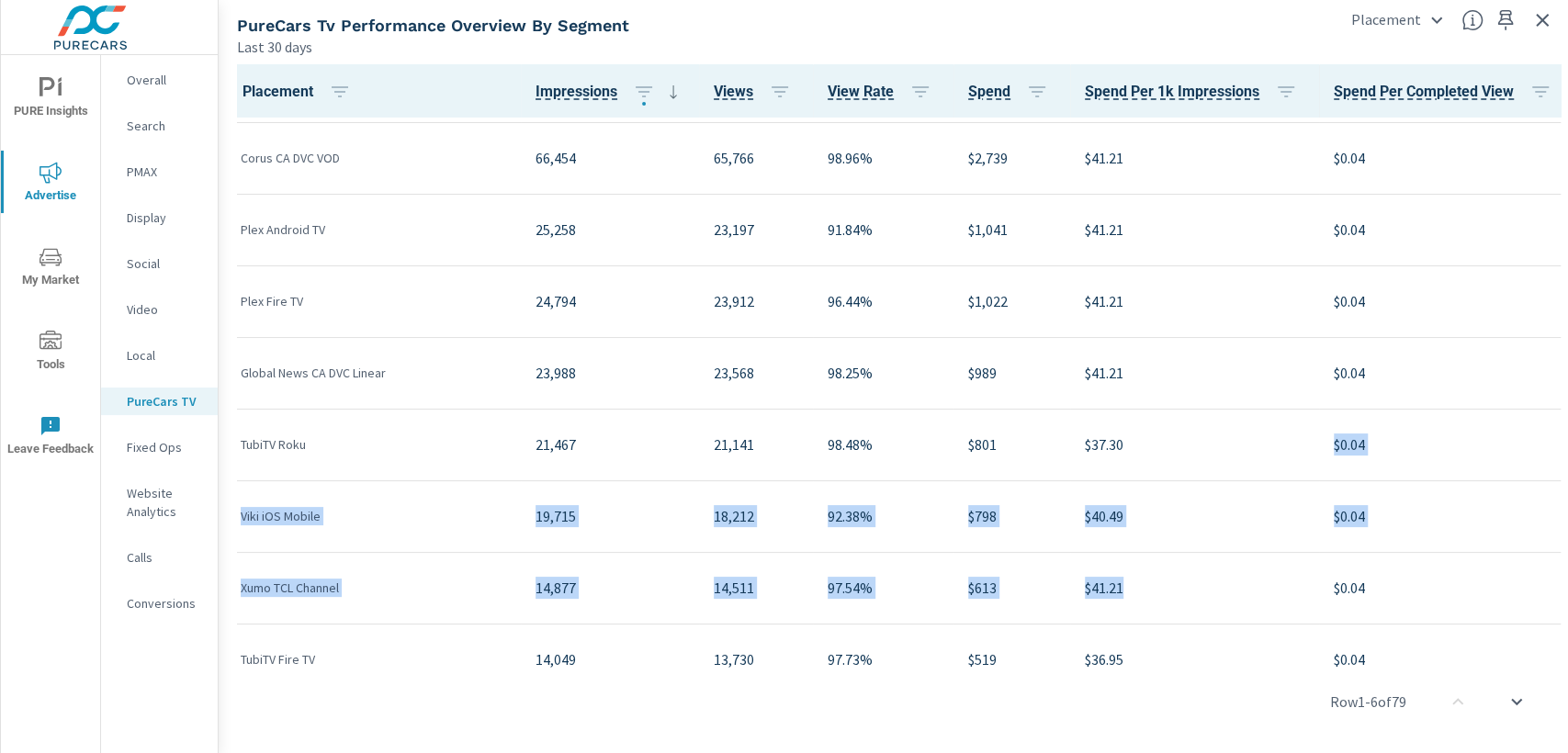 scroll, scrollTop: 102, scrollLeft: 0, axis: vertical 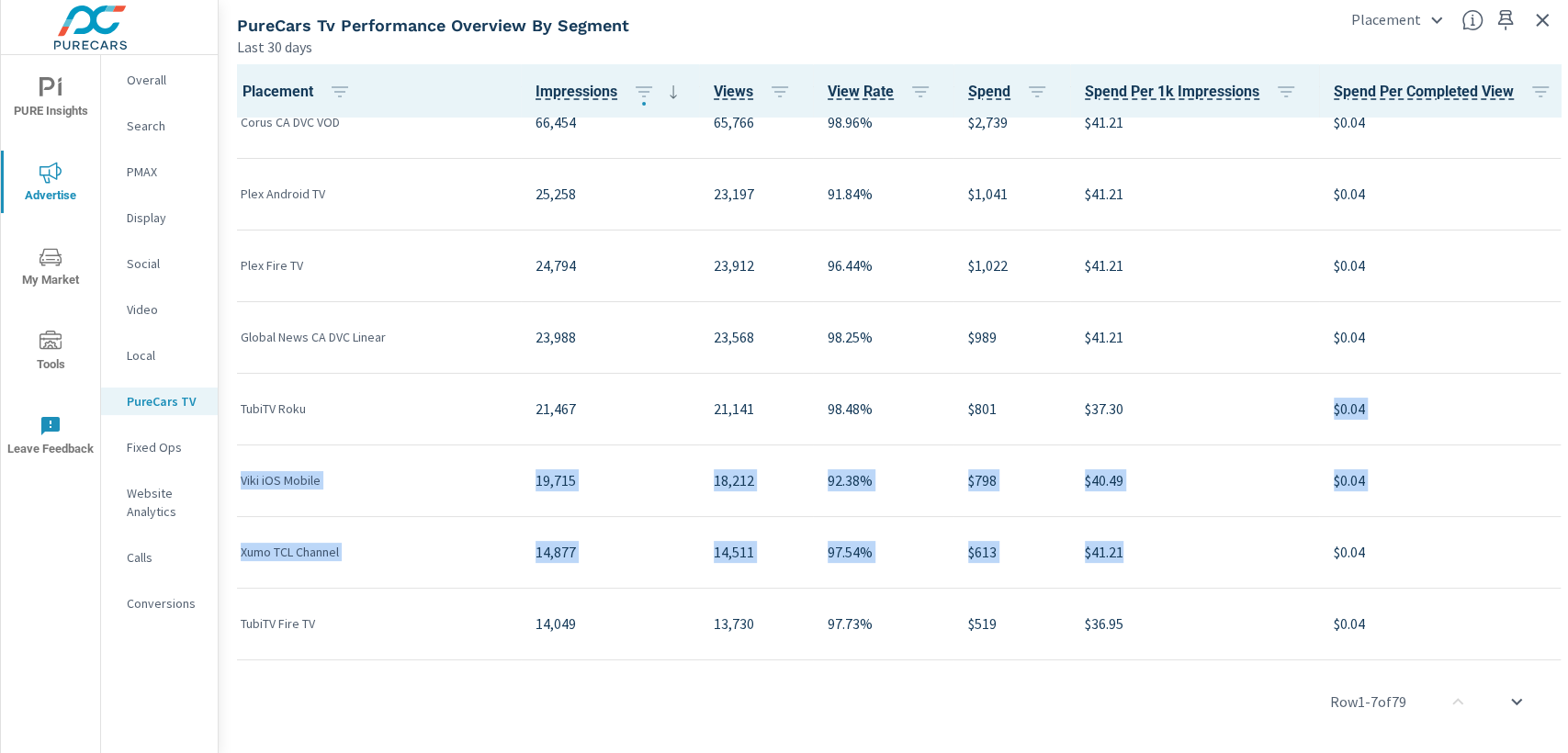 drag, startPoint x: 253, startPoint y: 20, endPoint x: 273, endPoint y: 28, distance: 21.540659 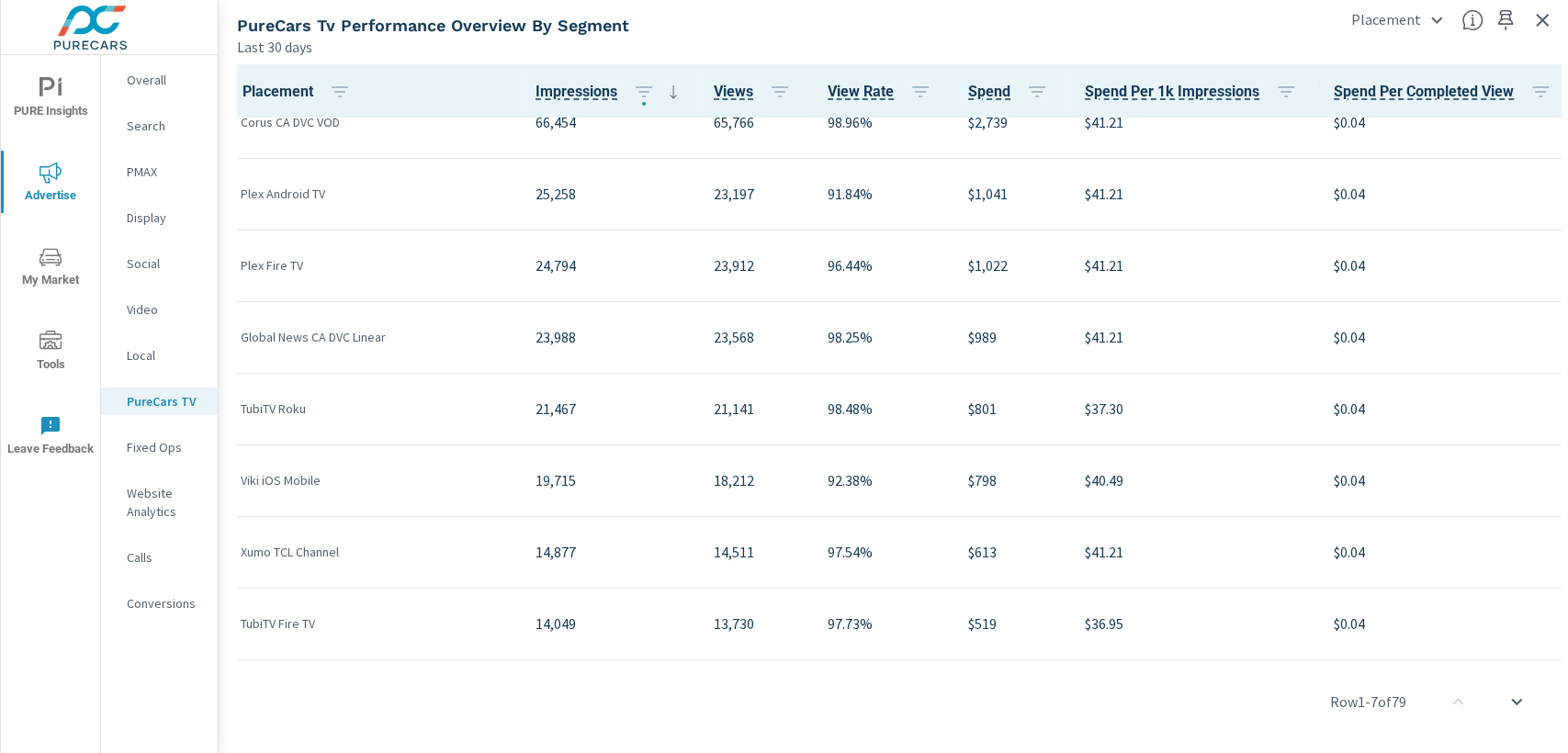 drag, startPoint x: 231, startPoint y: 23, endPoint x: 239, endPoint y: 47, distance: 25.298221 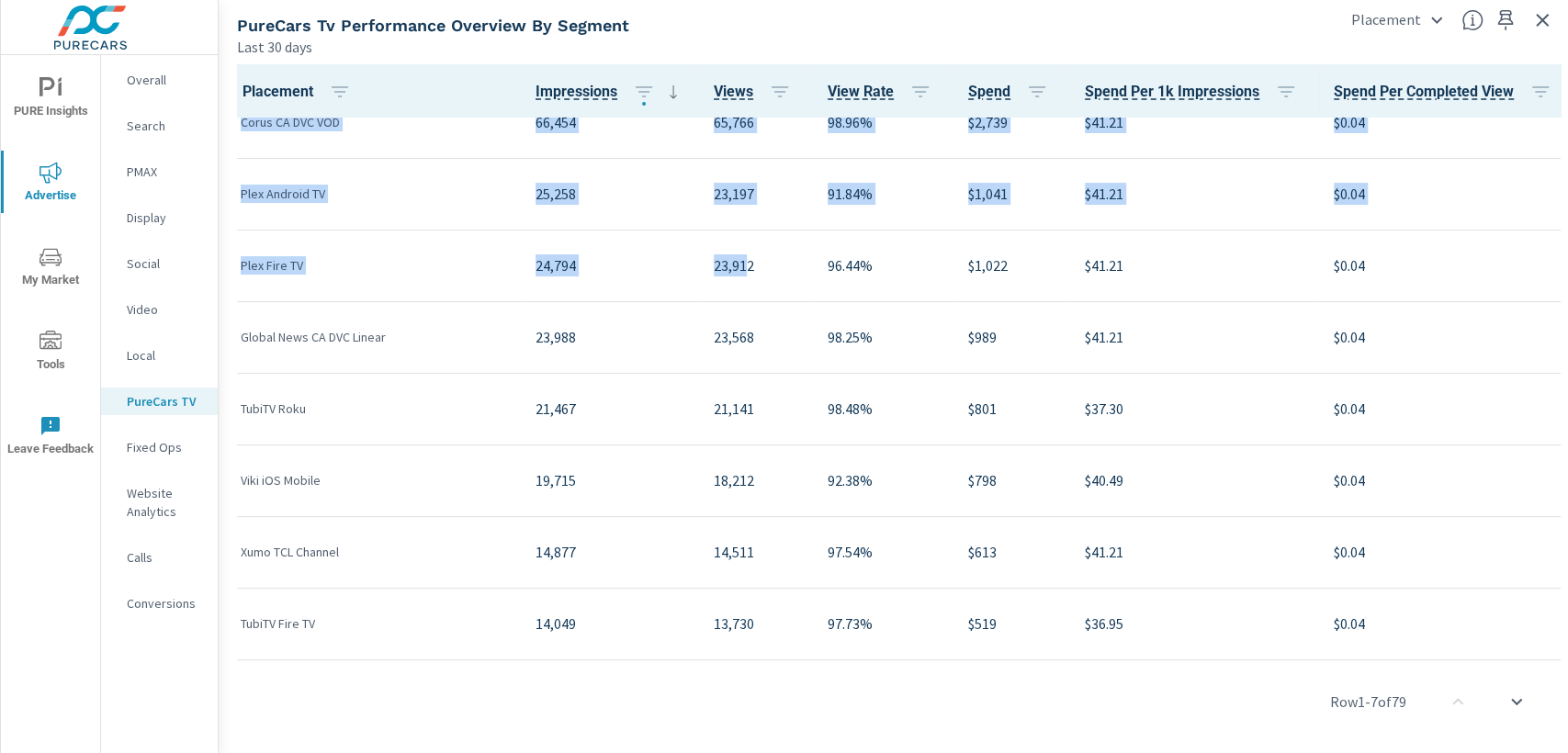 drag, startPoint x: 309, startPoint y: 95, endPoint x: 685, endPoint y: 285, distance: 421.279 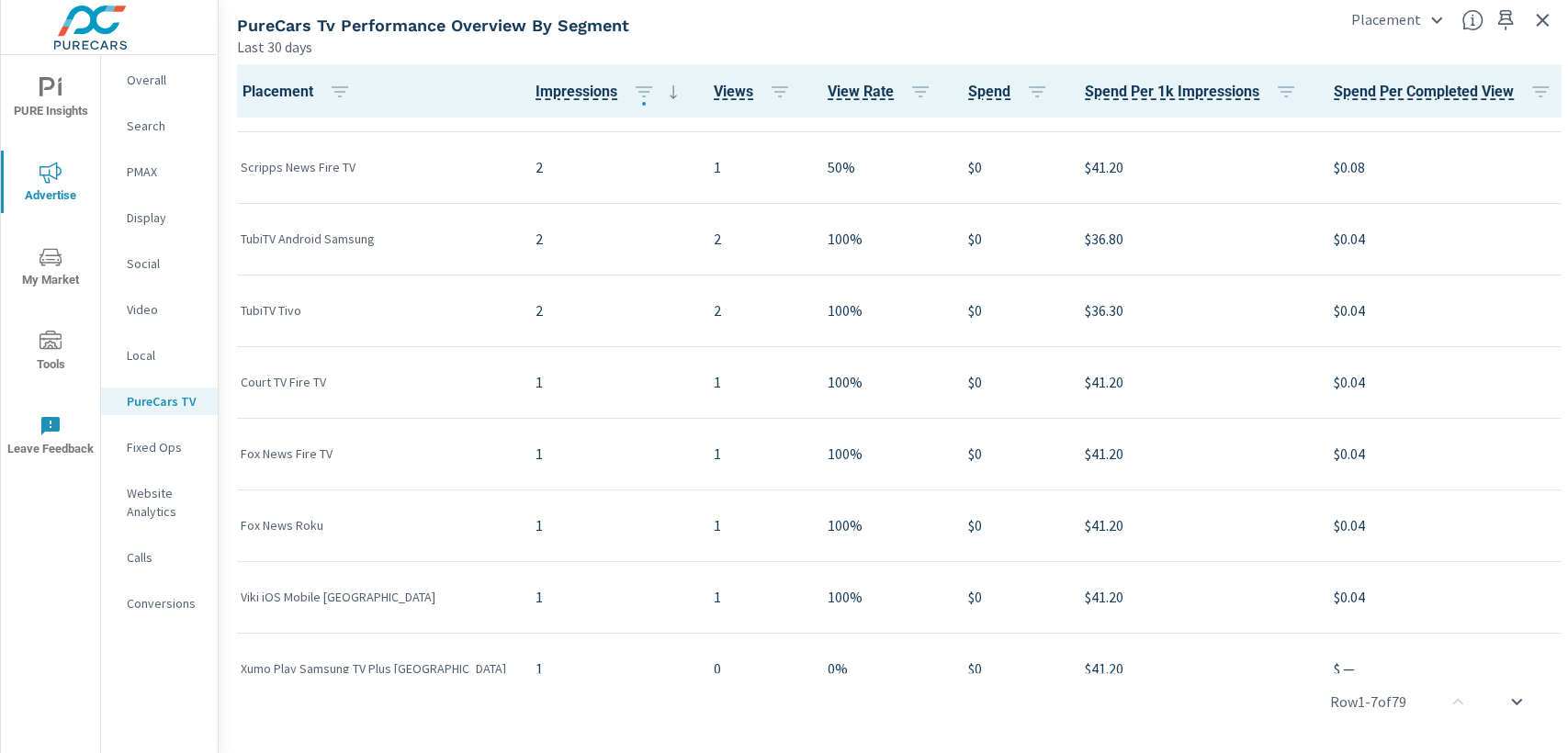 scroll, scrollTop: 5165, scrollLeft: 0, axis: vertical 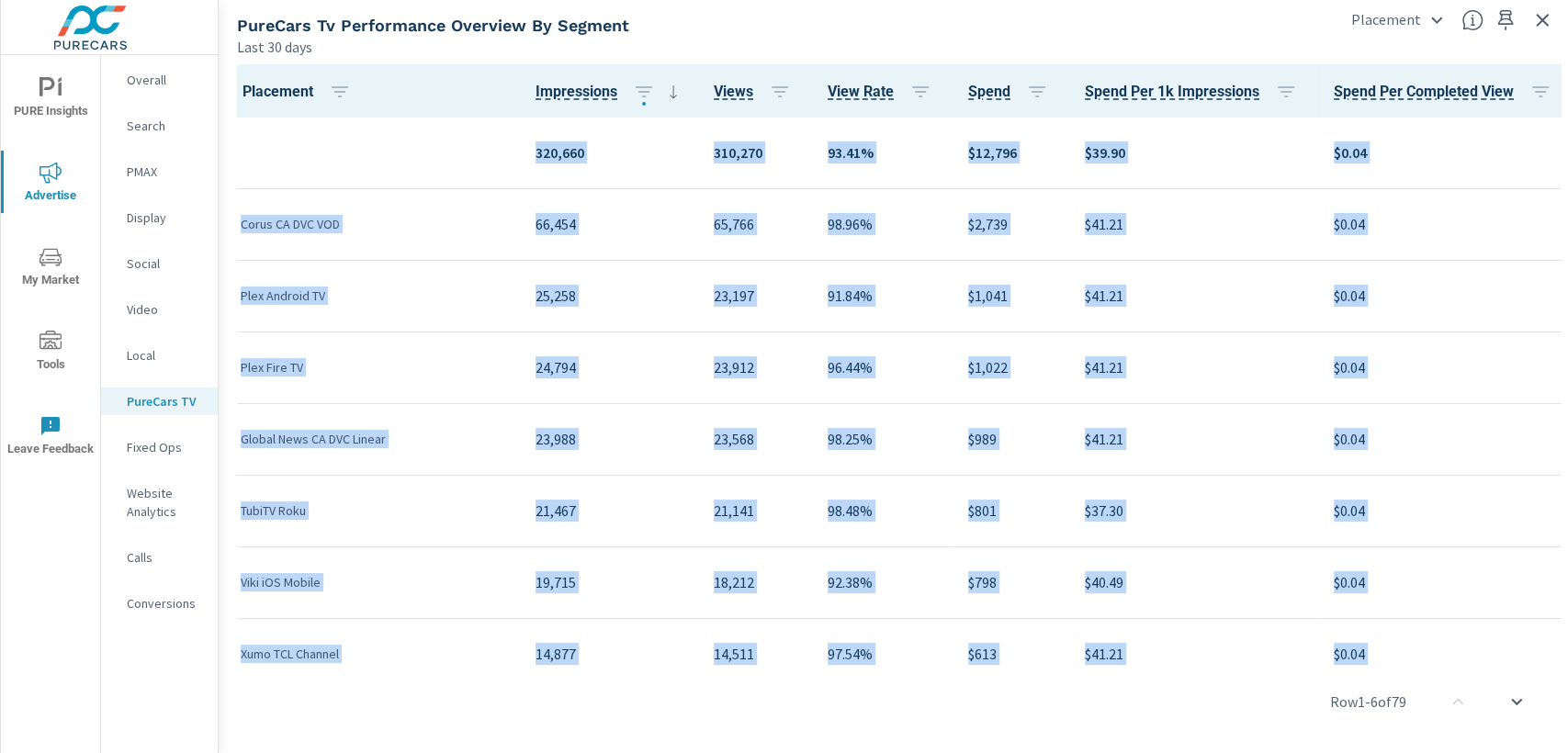 drag, startPoint x: 1373, startPoint y: 643, endPoint x: 243, endPoint y: 24, distance: 1288.4335 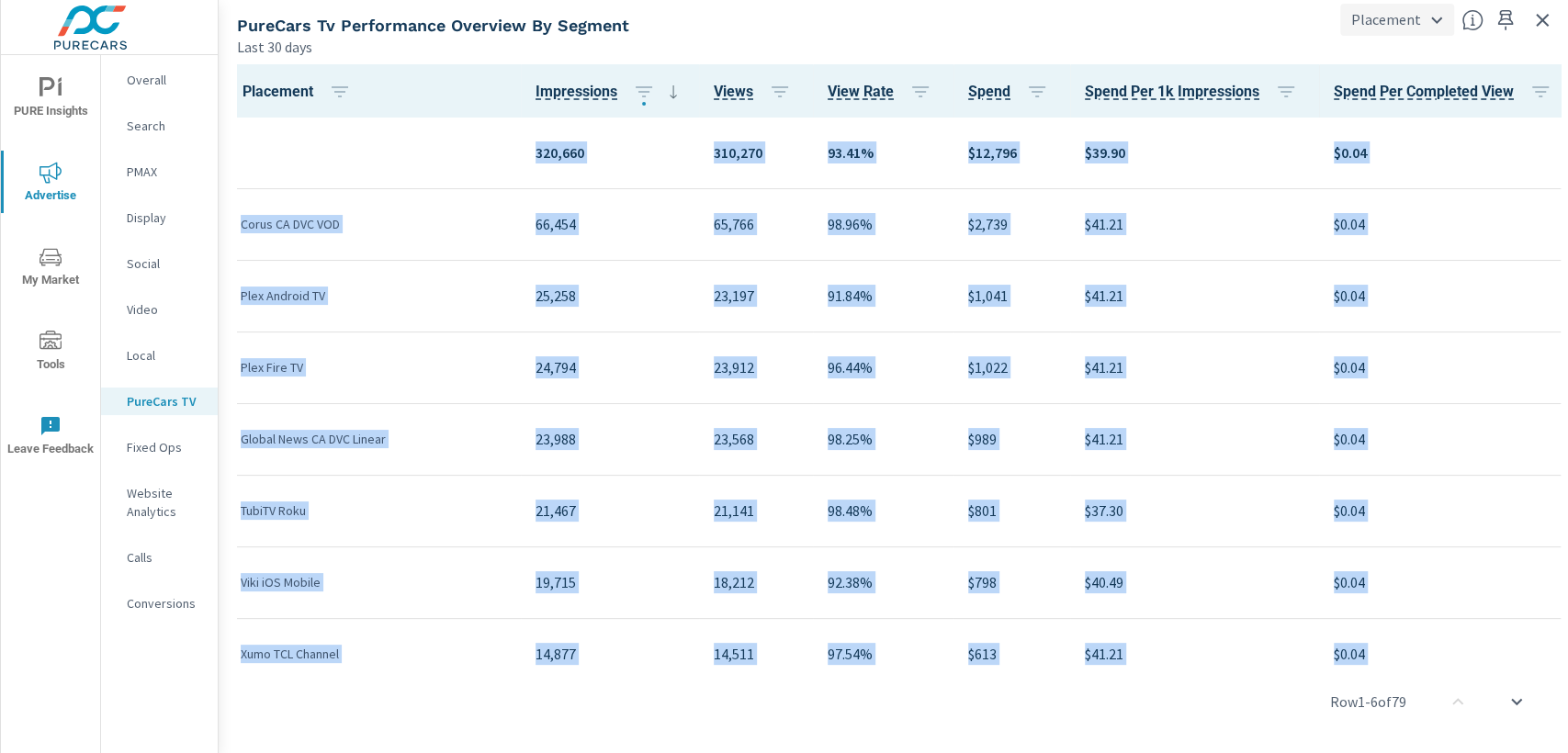 click on "PURE Insights Advertise My Market Tools Leave Feedback Overall Search PMAX Display Social Video Local PureCars TV Fixed Ops Website Analytics Calls Conversions Fraserway RV (Owner Account) SK PureCarsTV Group Performance Fraserway RV (Owner Account) Report date range:
[DATE] -
[DATE]
PureCars Tv Performance Overview By Segment Last 30 days Placement Placement Placement Impressions Views View Rate Spend Spend Per 1k Impressions Spend Per Completed View 320,660 310,270 93.41% $12,796 $39.90 $0.04 Corus CA DVC VOD 66,454 65,766 98.96% $2,739 $41.21 $0.04 Plex Android TV 25,258 23,197 91.84% $1,041 $41.21 $0.04 Plex Fire TV 24,794 23,912 96.44% $1,022 $41.21 $0.04 Global News CA DVC Linear 23,988 23,568 98.25% $989 $41.21 $0.04 TubiTV Roku 21,467 21,141 98.48% $801 $37.30 $0.04 Viki iOS Mobile 19,715 18,212 92.38% $798 $40.49 $0.04 Xumo TCL Channel 14,877 14,511 97.54% $613 $41.21 $0.04 TubiTV Fire TV 14,049 13,730 97.73% $519 $36.95 $0.04 12,749" at bounding box center [784, 376] 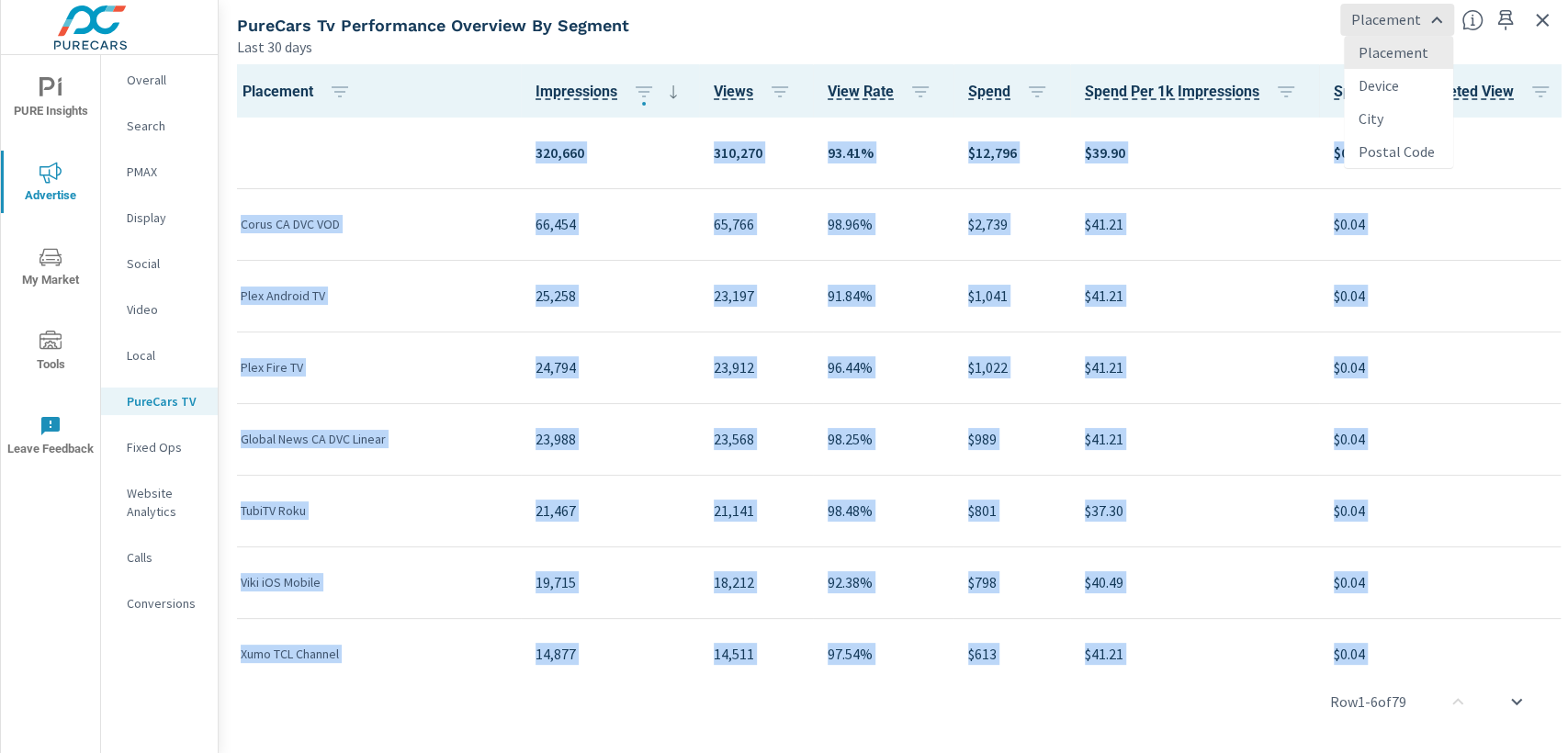 click on "City" at bounding box center (1398, 118) 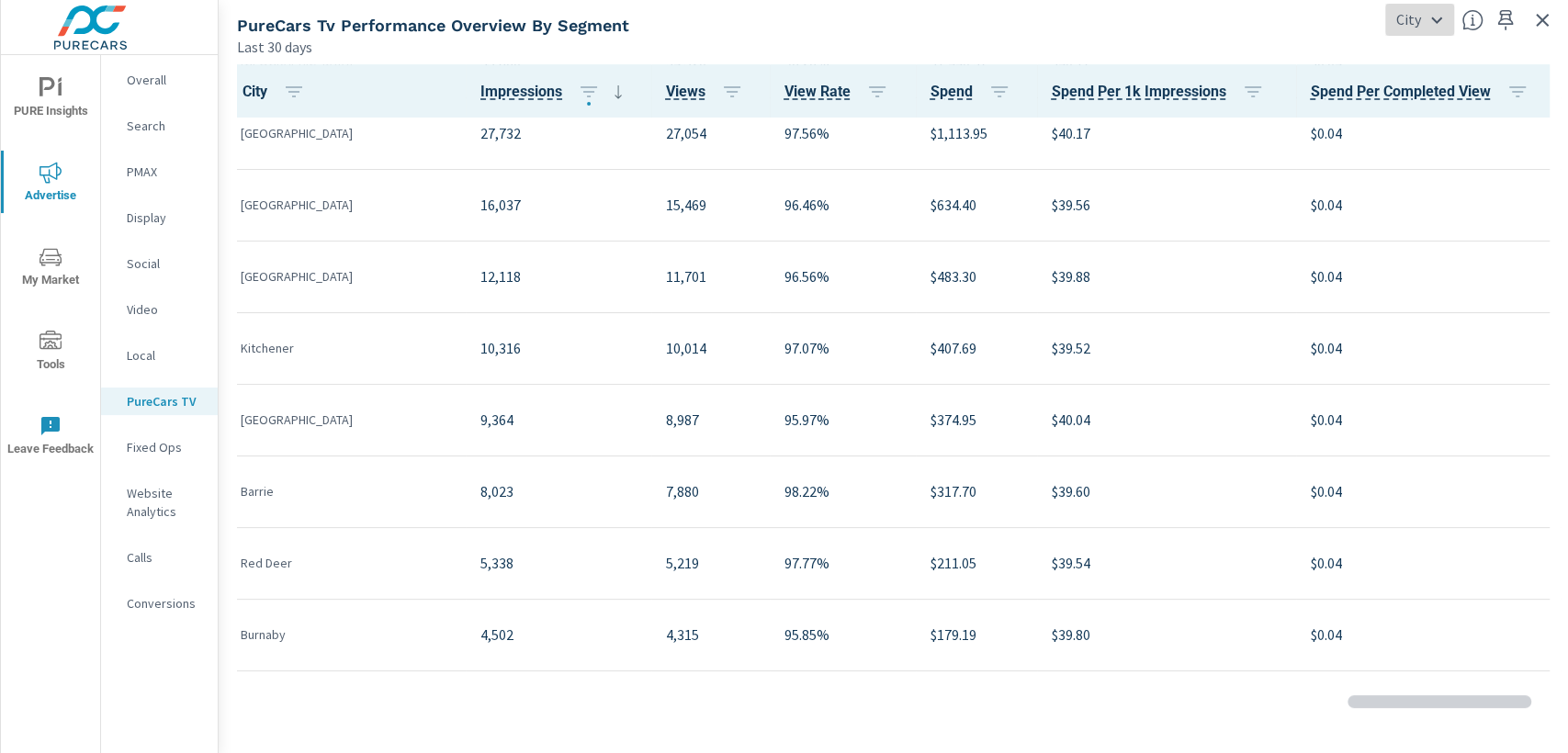 scroll, scrollTop: 307, scrollLeft: 0, axis: vertical 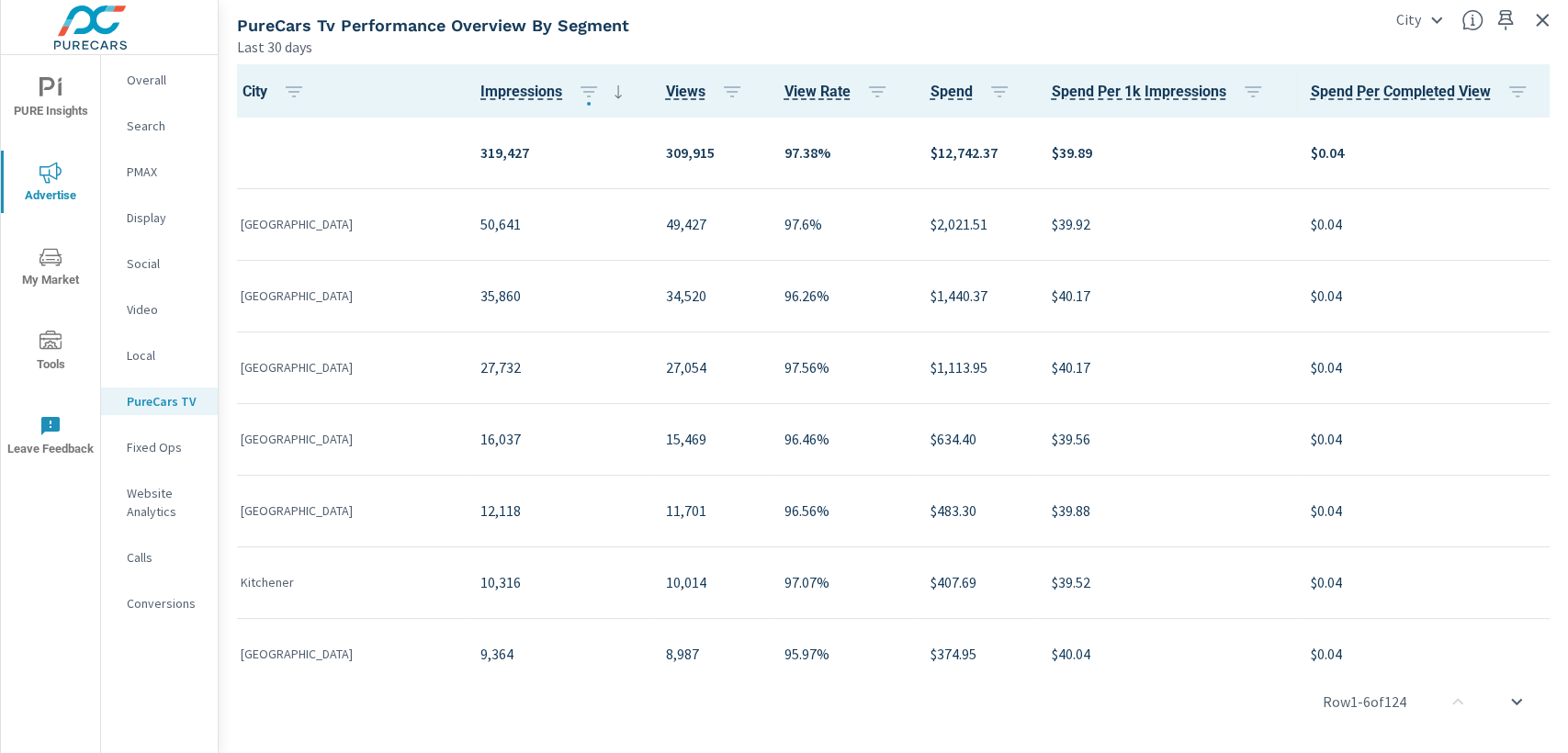 click on "$0.04" at bounding box center [1428, 582] 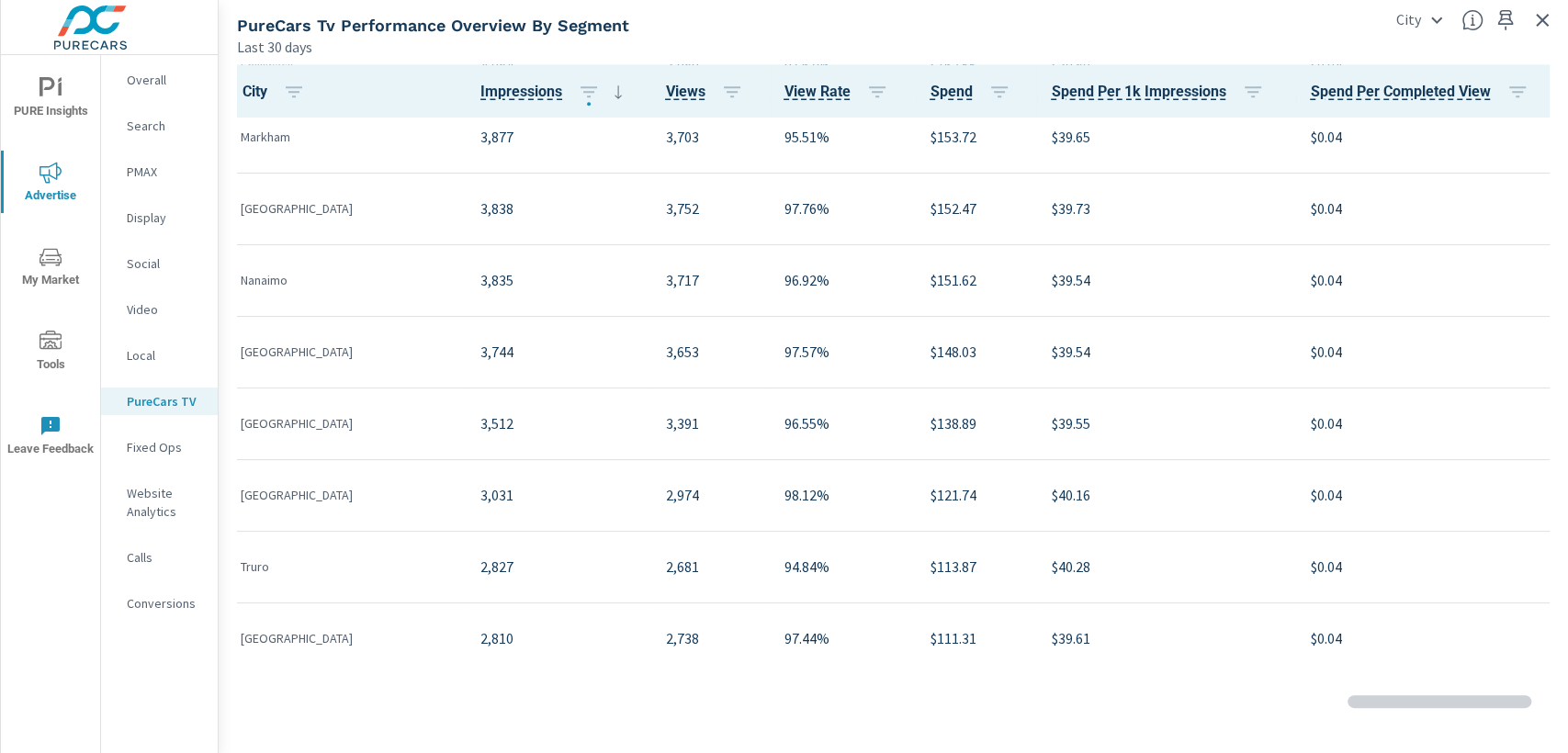 scroll, scrollTop: 1020, scrollLeft: 0, axis: vertical 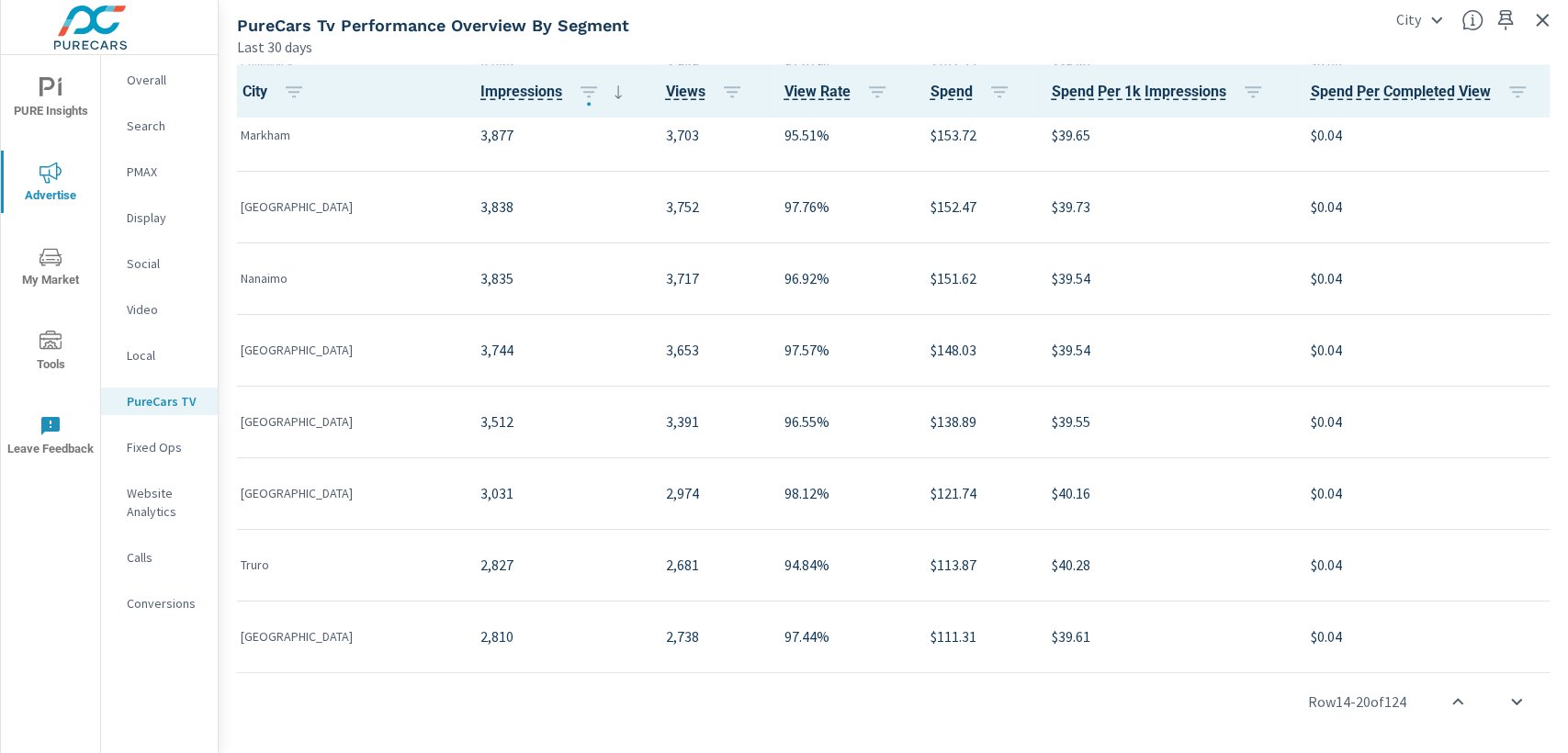drag, startPoint x: 1432, startPoint y: 698, endPoint x: 690, endPoint y: 692, distance: 742.0243 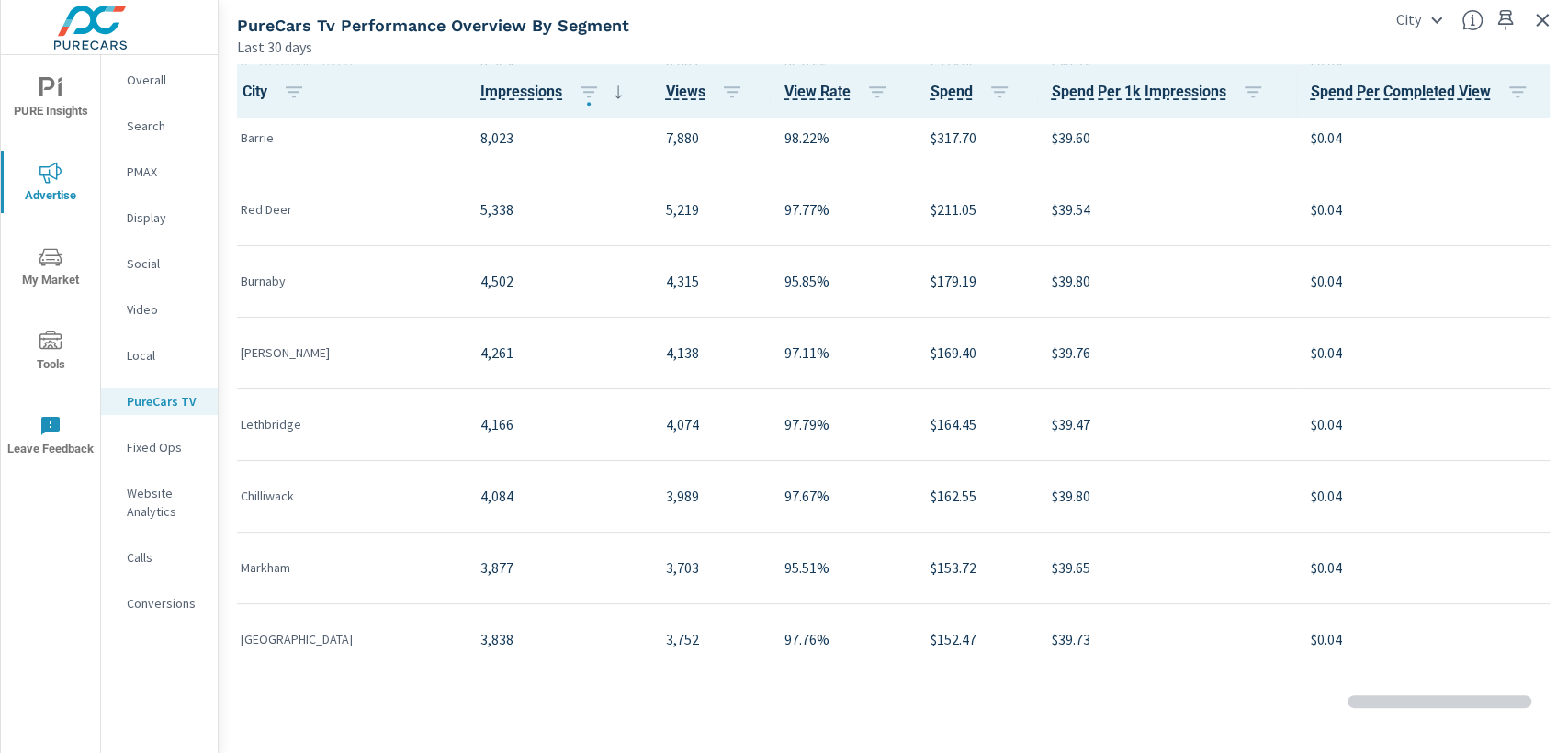 scroll, scrollTop: 118, scrollLeft: 0, axis: vertical 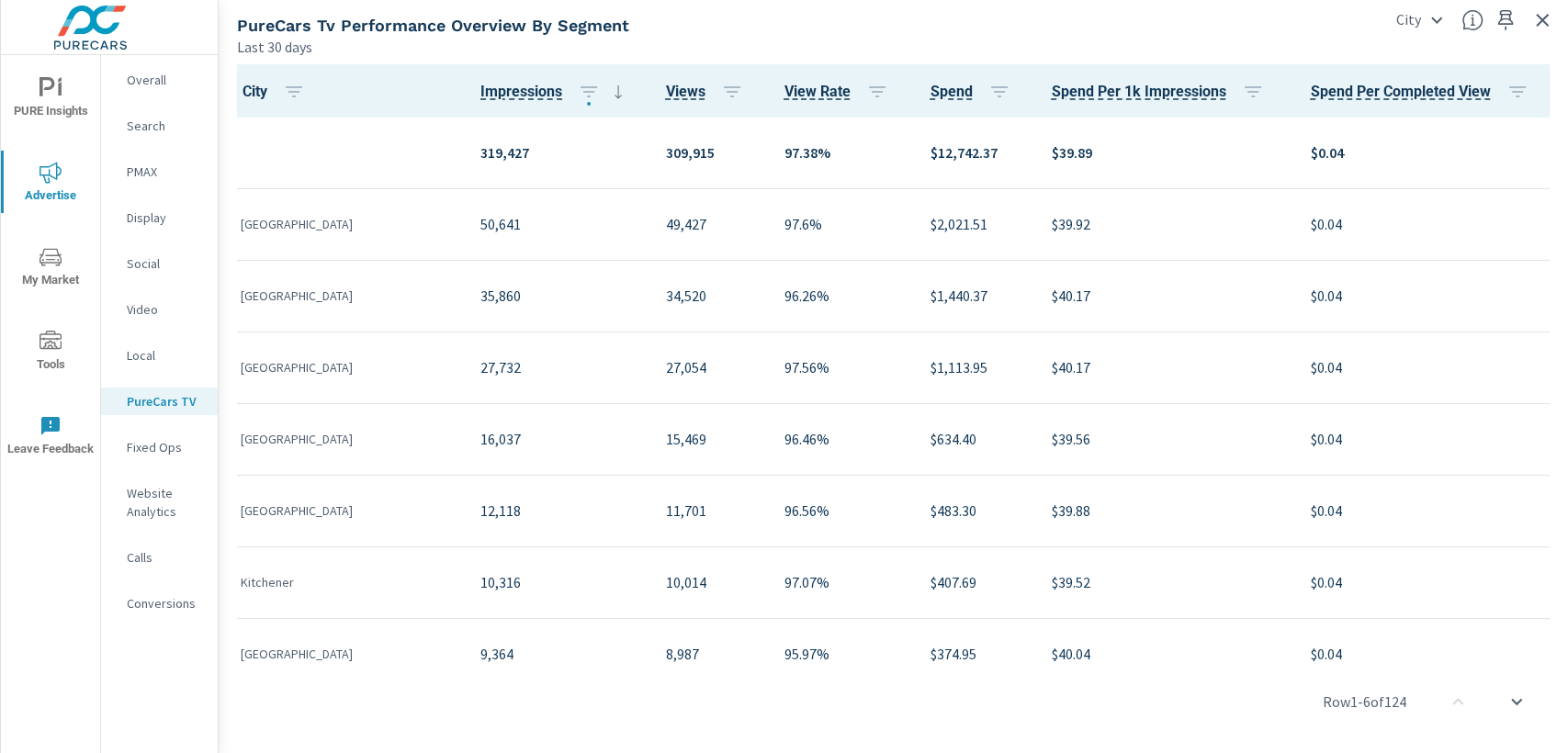 click on "PureCars TV" at bounding box center [164, 401] 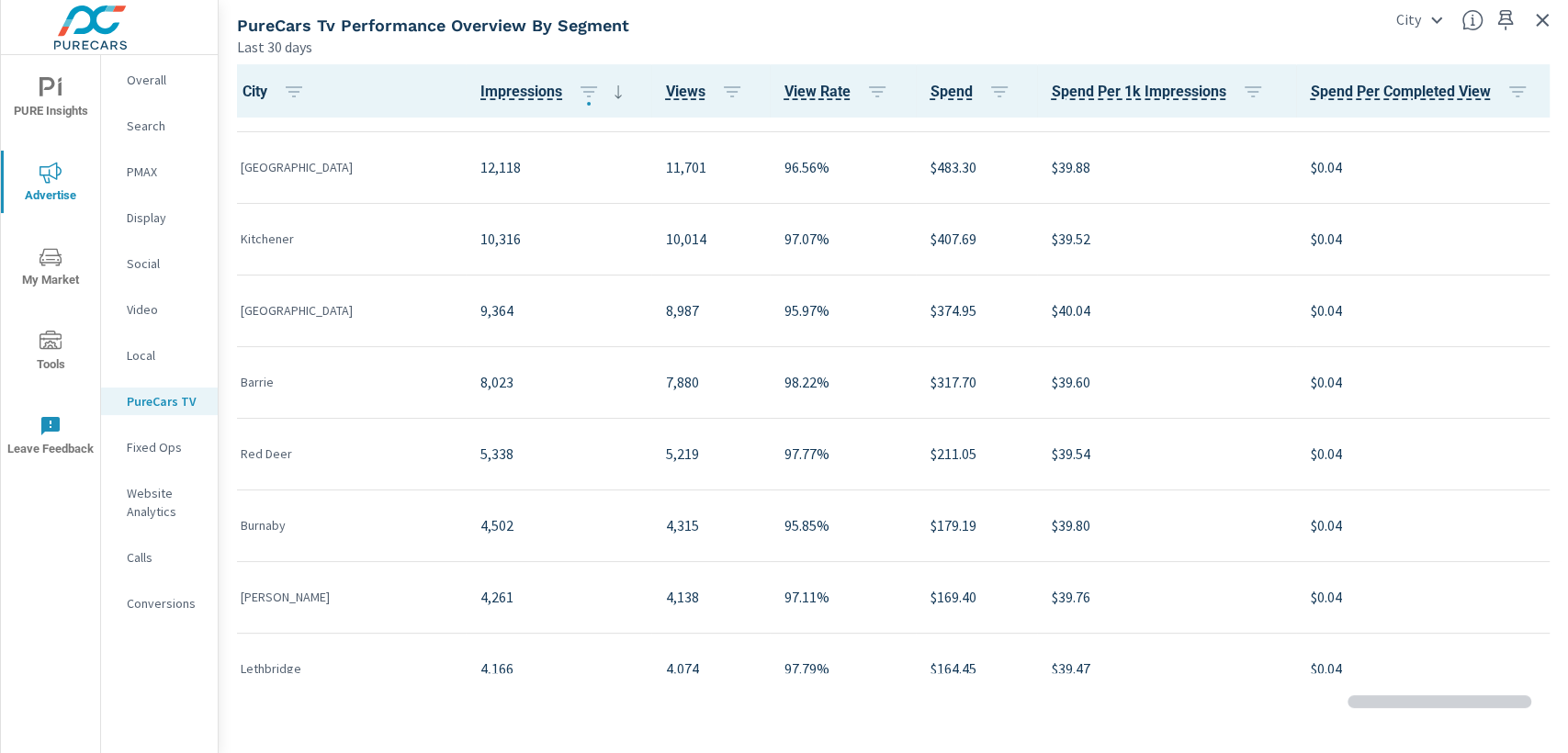 scroll, scrollTop: 0, scrollLeft: 0, axis: both 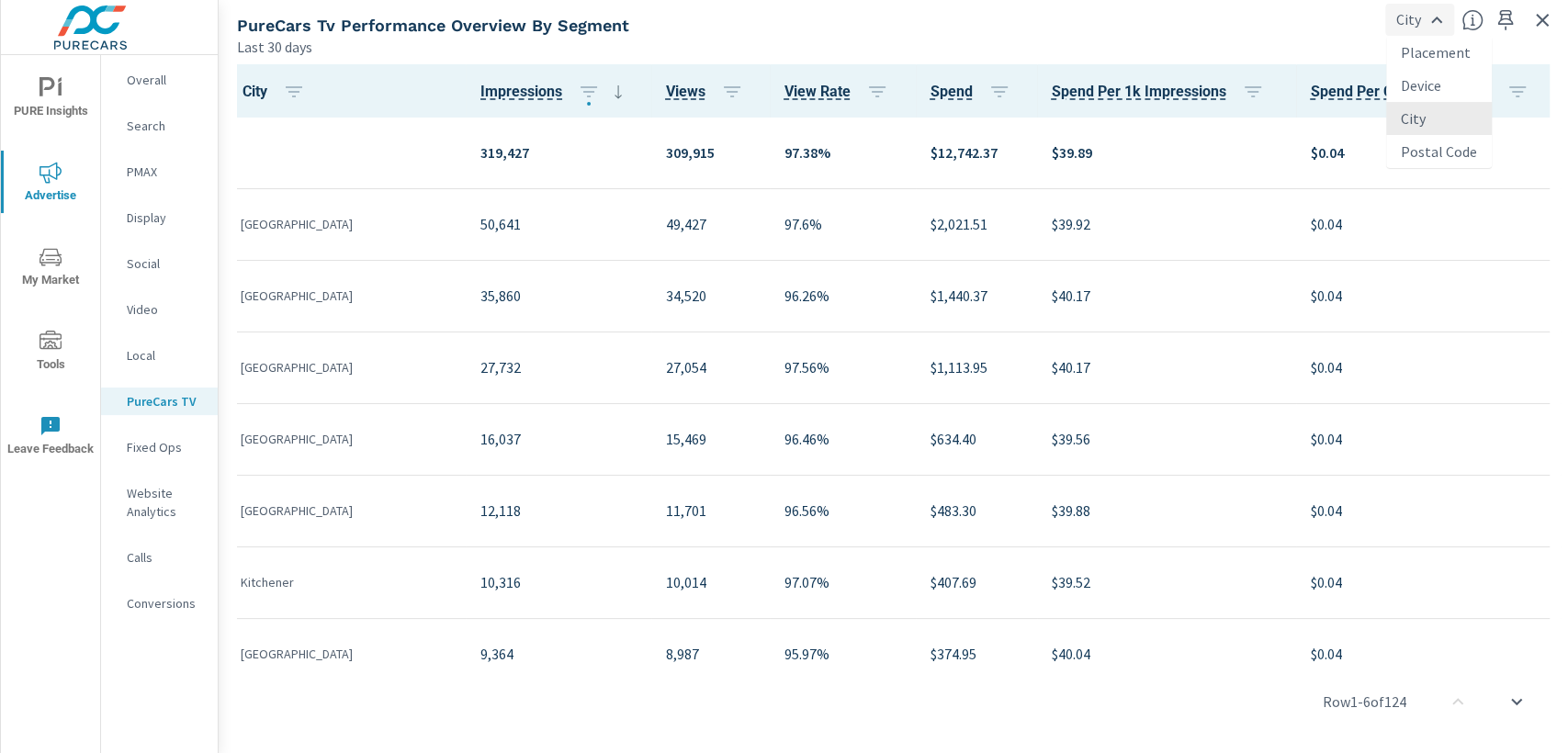 click on "PURE Insights Advertise My Market Tools Leave Feedback Overall Search PMAX Display Social Video Local PureCars TV Fixed Ops Website Analytics Calls Conversions Fraserway RV (Owner Account) SK PureCarsTV Group Performance Fraserway RV (Owner Account) Report date range:
[DATE] -
[DATE]
PureCars Tv Performance Overview By Segment Last 30 days City City City Impressions Views View Rate Spend Spend Per 1k Impressions Spend Per Completed View 319,427 309,915 97.38% $12,742.37 $39.89 $0.04 [GEOGRAPHIC_DATA] 50,641 49,427 97.6% $2,021.51 $39.92 $0.04 [GEOGRAPHIC_DATA] 35,860 34,520 96.26% $1,440.37 $40.17 $0.04 [GEOGRAPHIC_DATA] 27,732 27,054 97.56% $1,113.95 $40.17 $0.04 [GEOGRAPHIC_DATA] 16,037 15,469 96.46% $634.40 $39.56 $0.04 [GEOGRAPHIC_DATA] 12,118 11,701 96.56% $483.30 $39.88 $0.04 Kitchener 10,316 10,014 97.07% $407.69 $39.52 $0.04 [GEOGRAPHIC_DATA] 9,364 8,987 95.97% $374.95 $40.04 $0.04 Barrie 8,023 7,880 98.22% $317.70 $39.60 $0.04 Red Deer 5,338 5,219 97.77% $211.05 $39.54 $0.04 Burnaby 1" at bounding box center (784, 376) 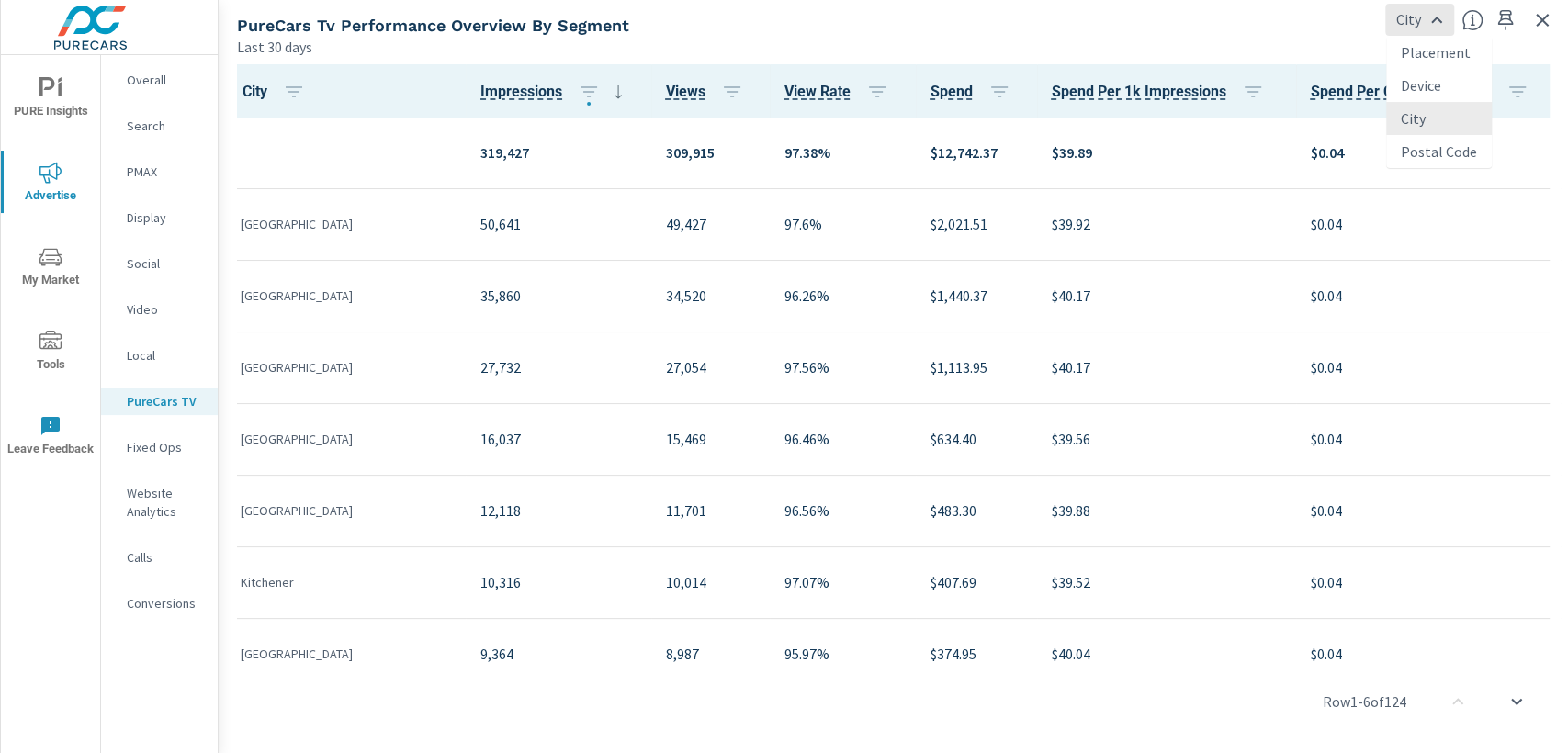 click on "Placement" at bounding box center (1438, 52) 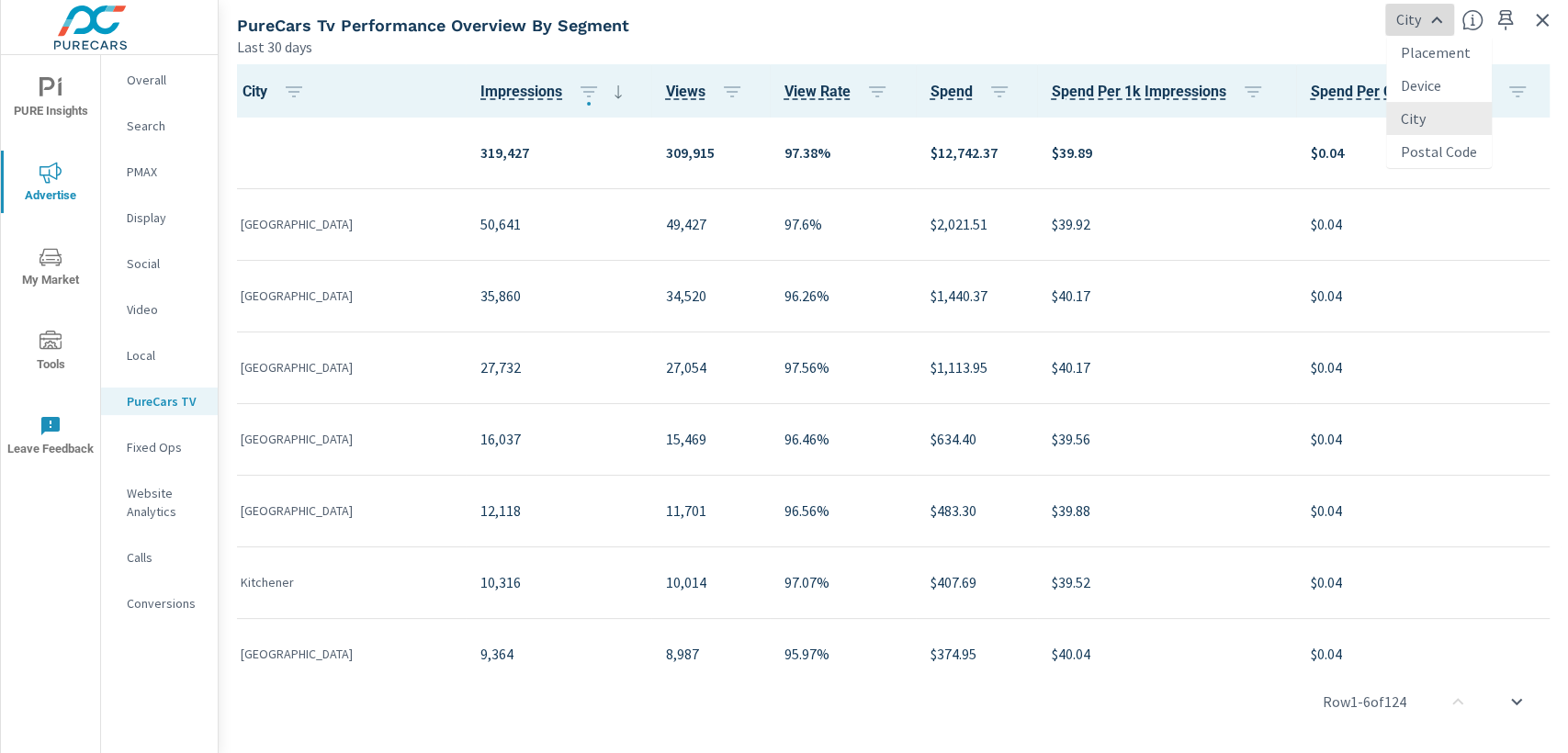 type on "Placement" 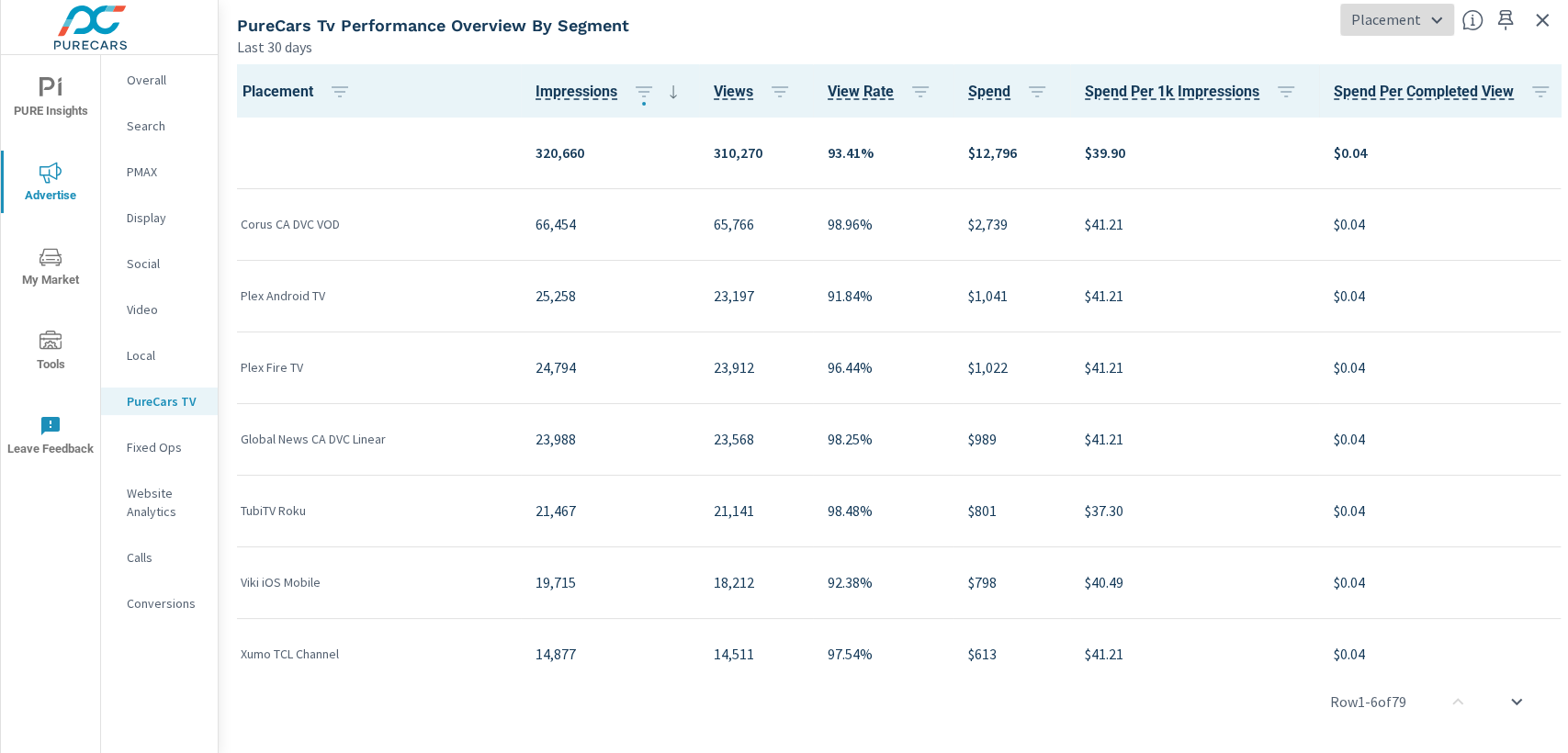 scroll, scrollTop: 0, scrollLeft: 0, axis: both 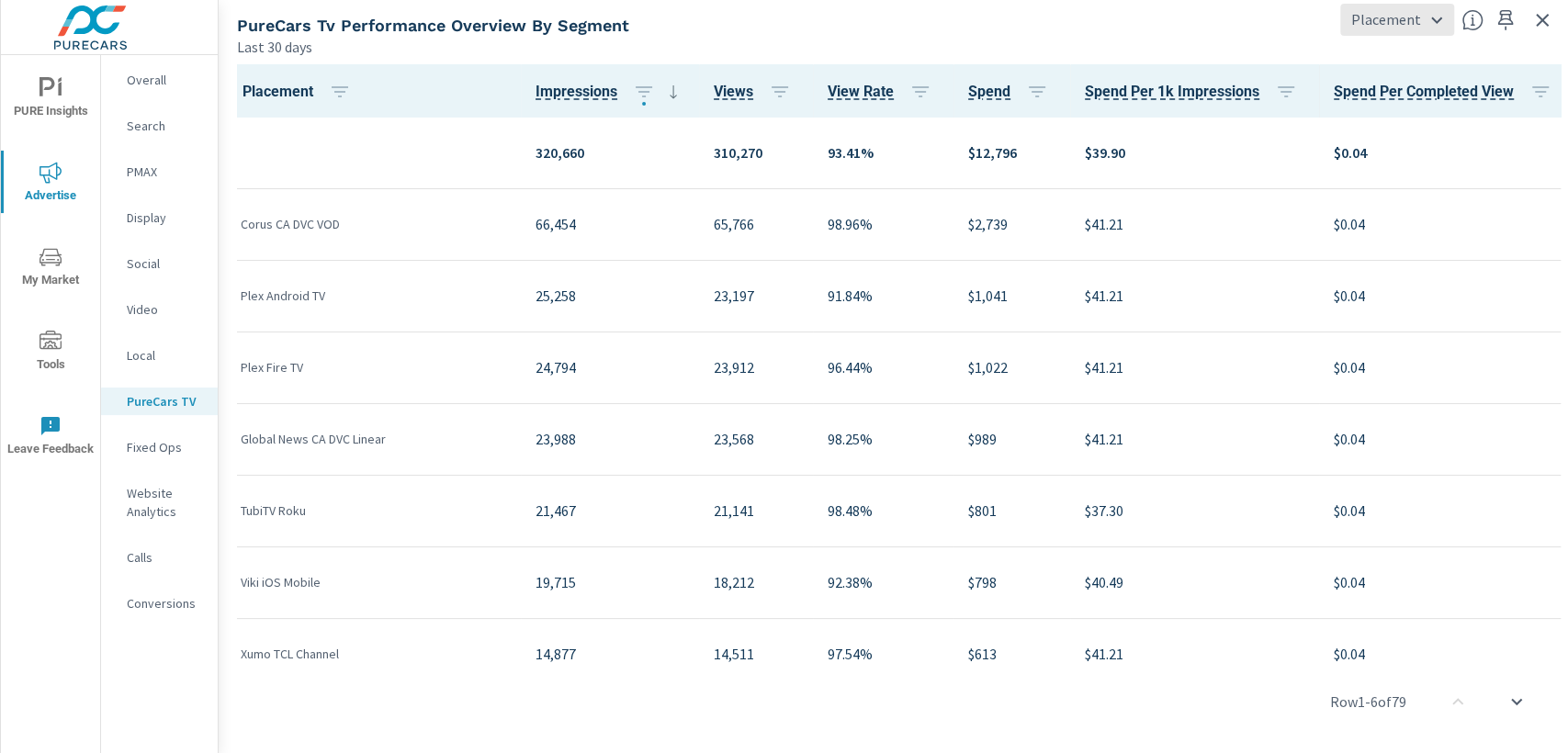 click at bounding box center (1542, 20) 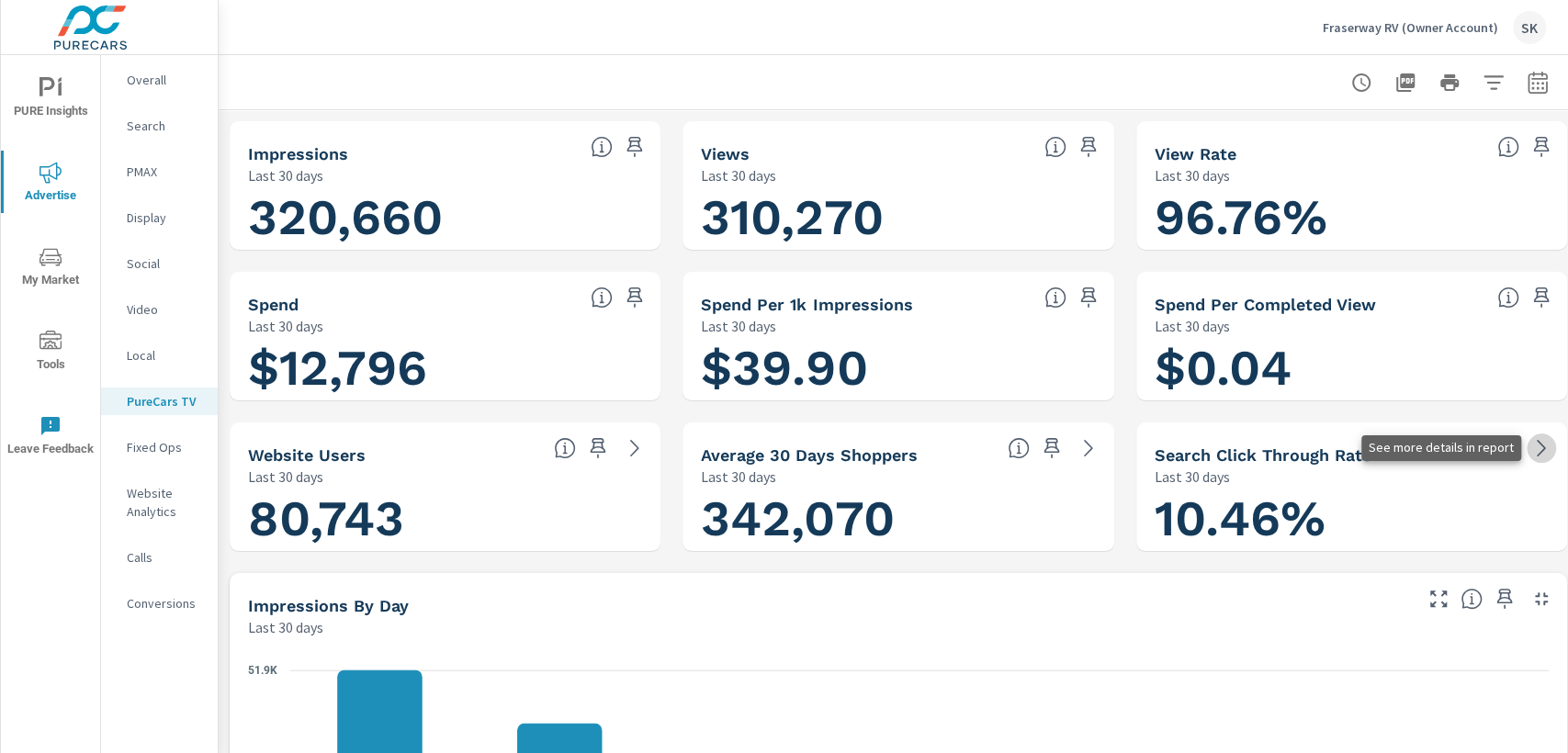 click 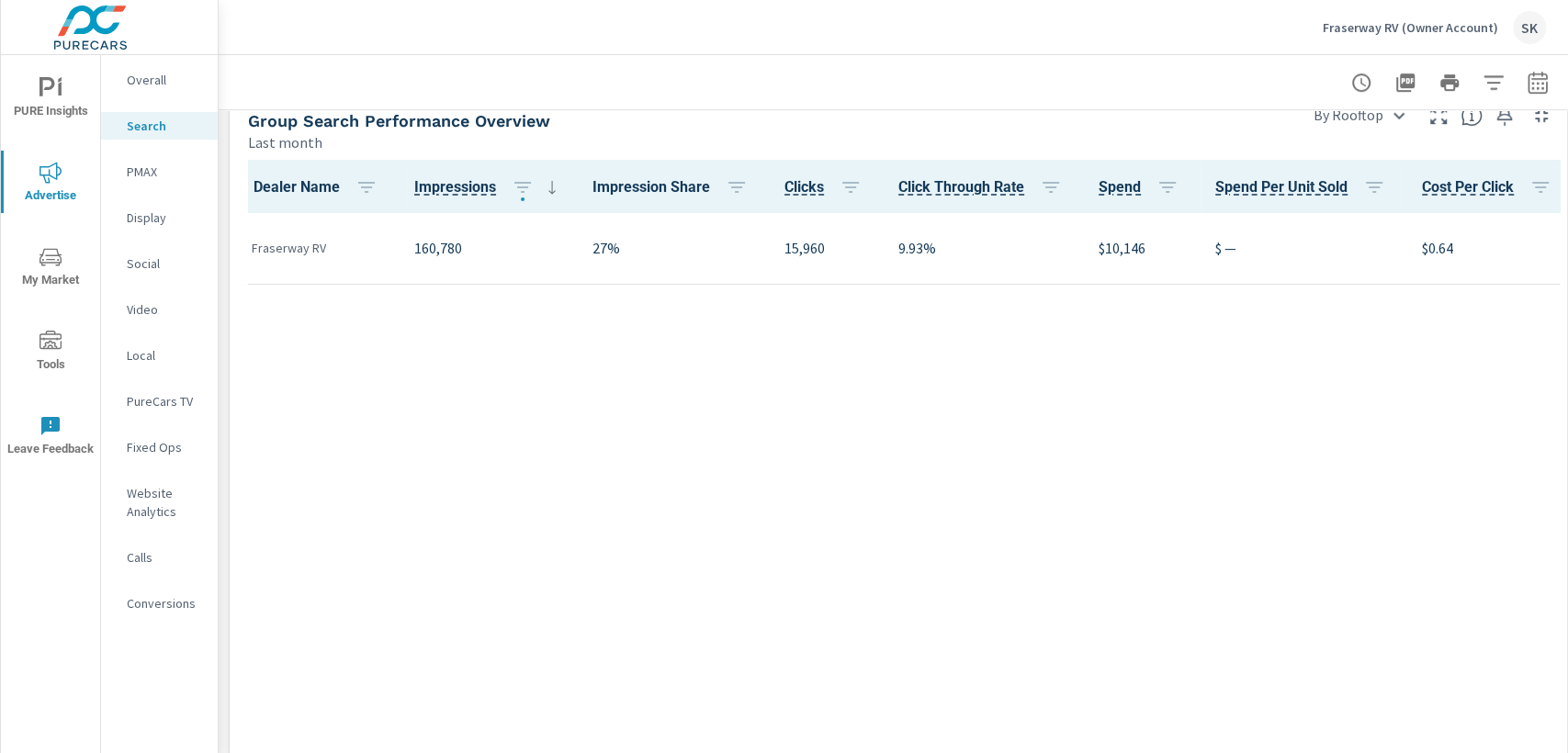 scroll, scrollTop: 815, scrollLeft: 0, axis: vertical 